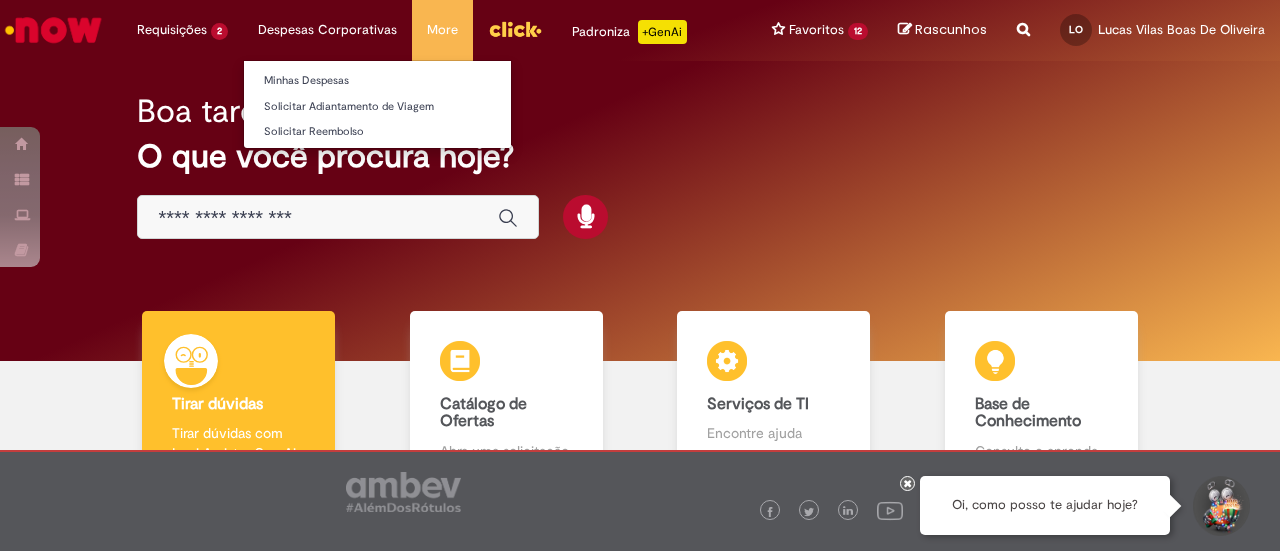 scroll, scrollTop: 0, scrollLeft: 0, axis: both 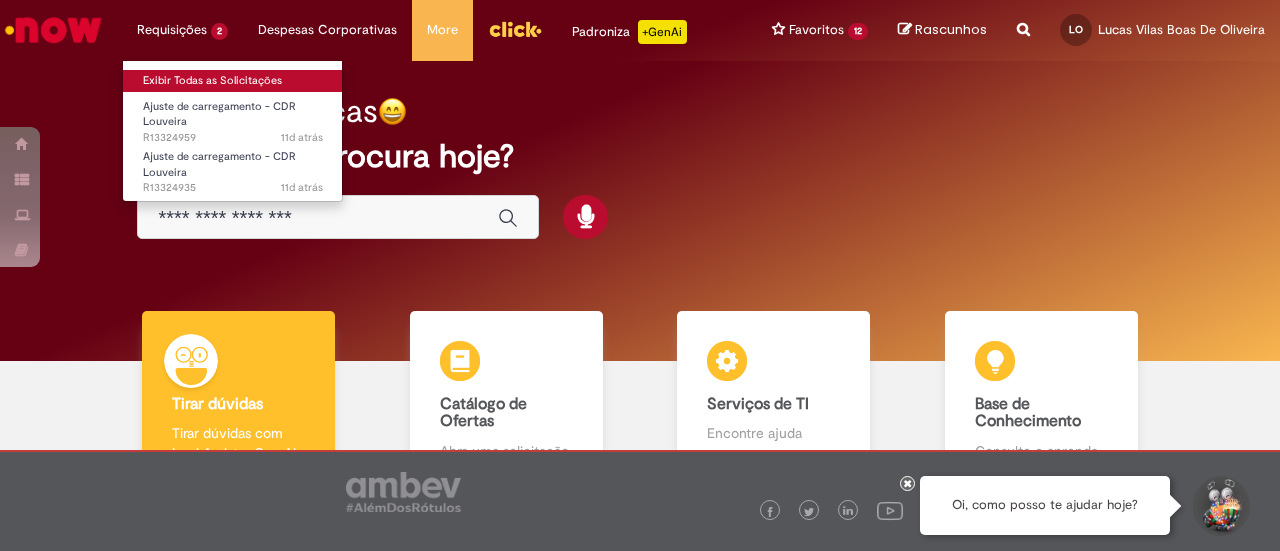 click on "Exibir Todas as Solicitações" at bounding box center [233, 81] 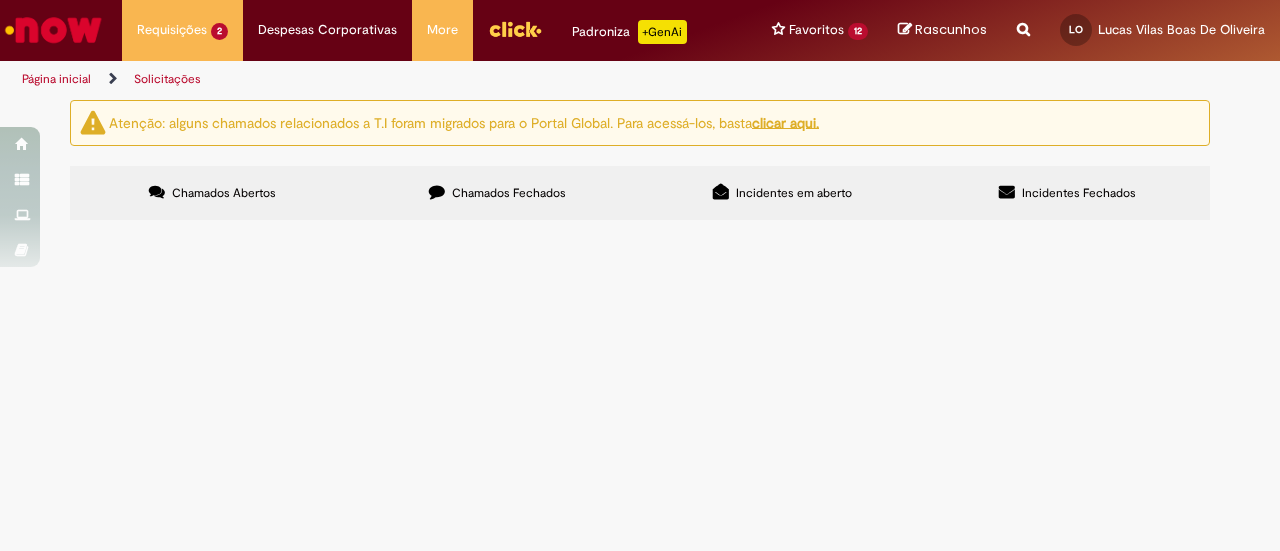 click on "Chamados Fechados" at bounding box center [497, 193] 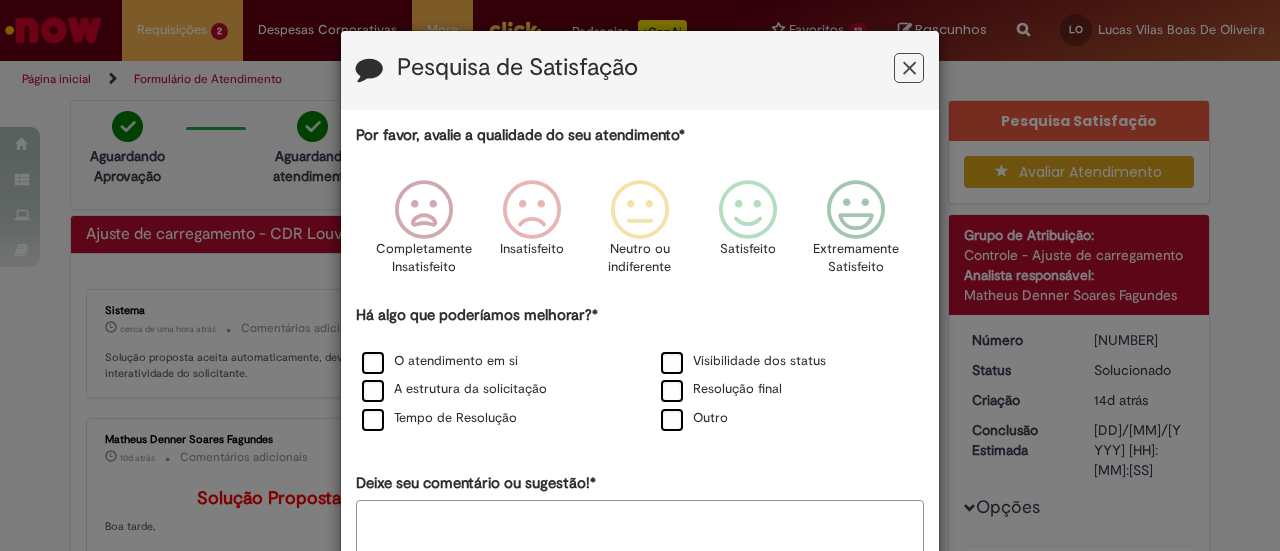 click at bounding box center (909, 68) 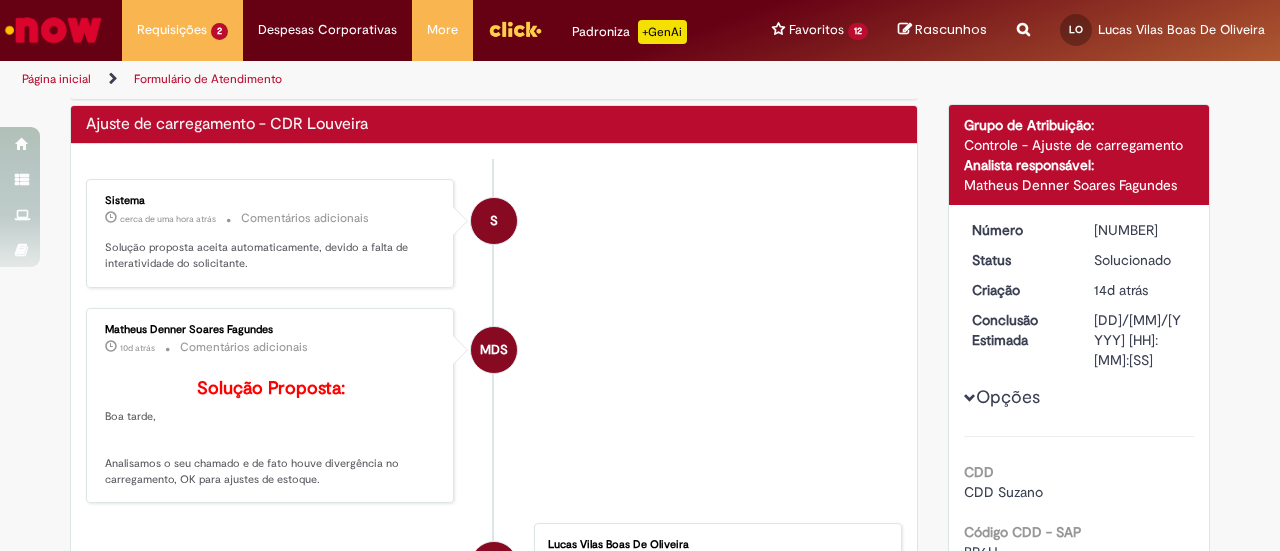 scroll, scrollTop: 200, scrollLeft: 0, axis: vertical 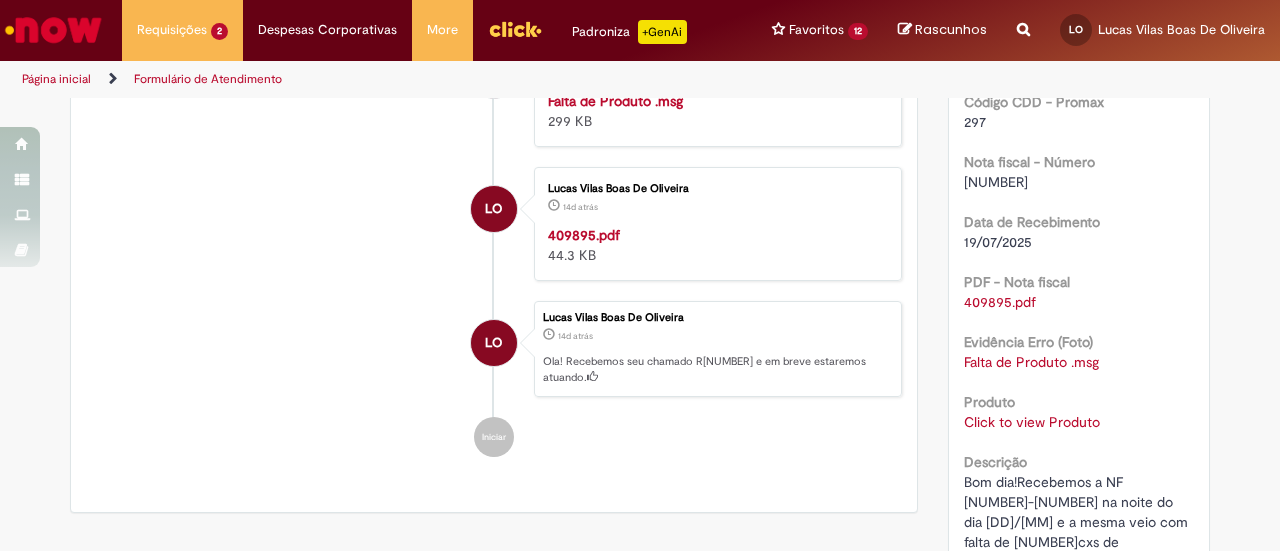 click on "Click to view Produto" at bounding box center [1032, 422] 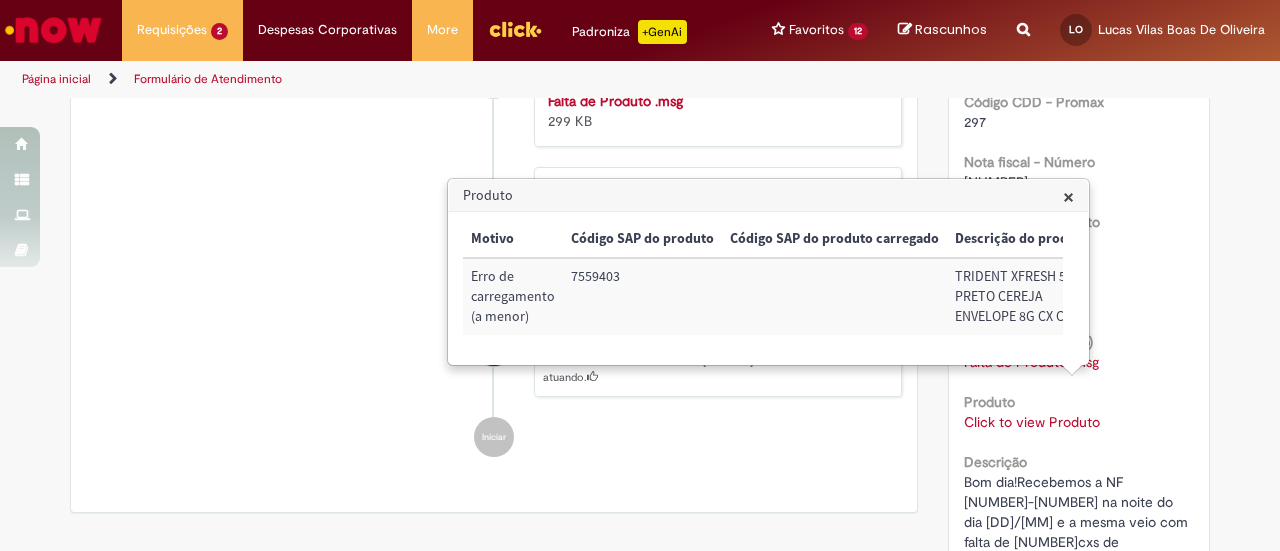 click on "7559403" at bounding box center (642, 296) 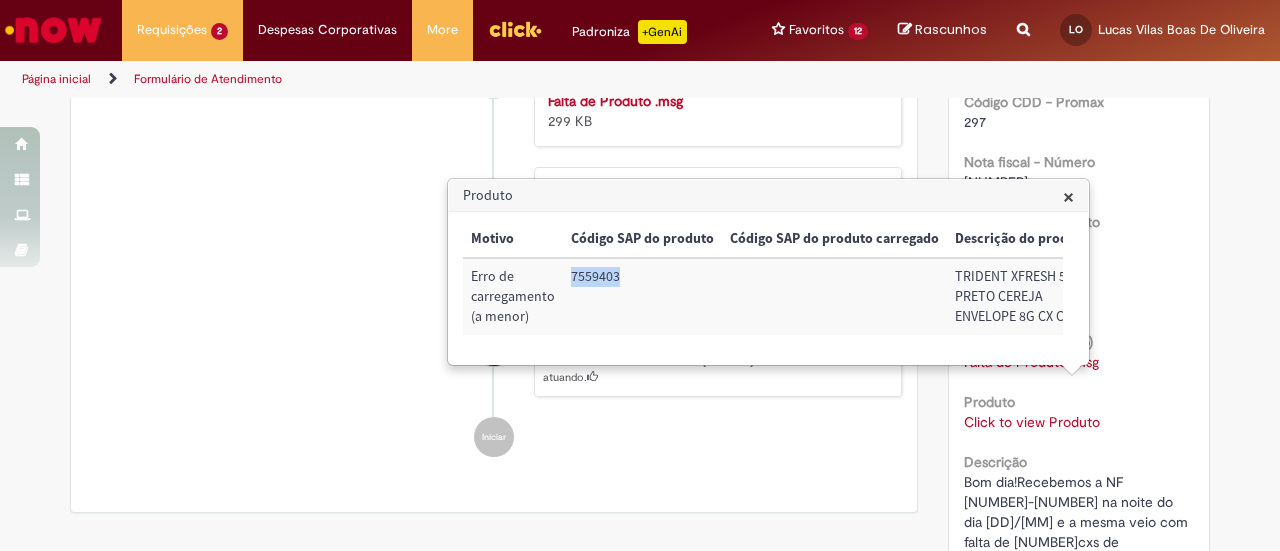 click on "7559403" at bounding box center [642, 296] 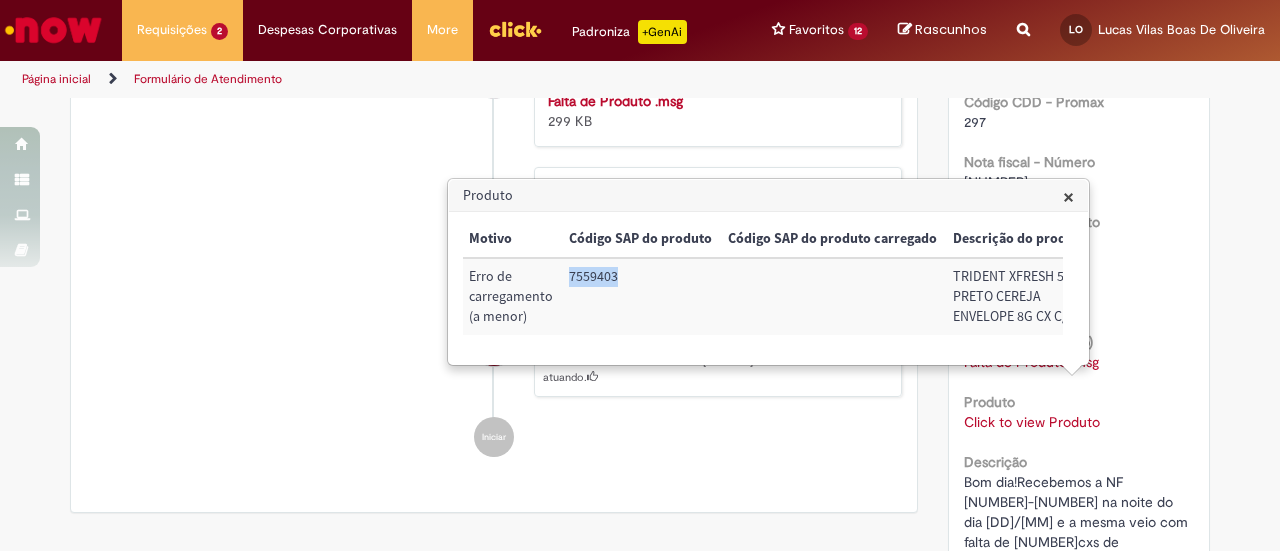 scroll, scrollTop: 0, scrollLeft: 0, axis: both 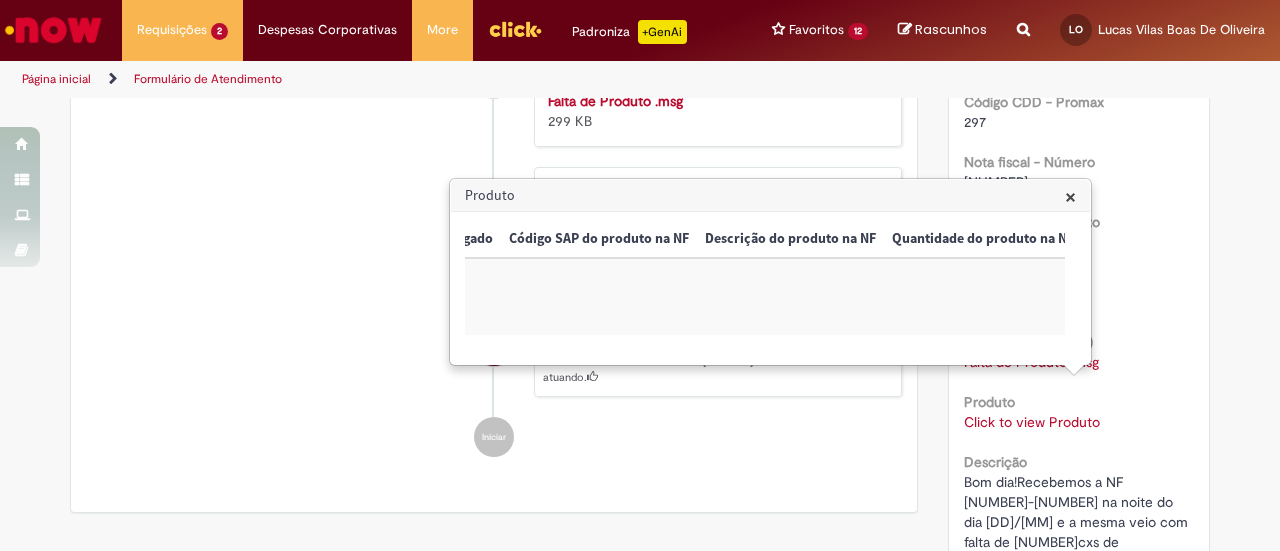 click on "Produto" at bounding box center (770, 196) 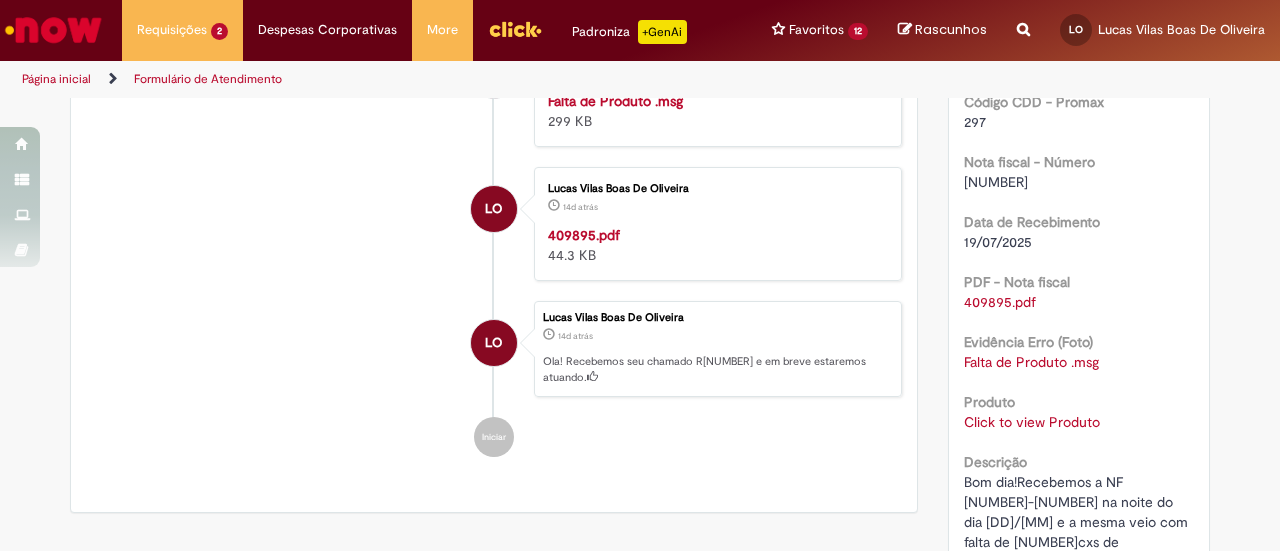 click on "Sistema cerca de uma hora atrás cerca de uma hora atrás Comentários adicionais Solução proposta aceita automaticamente, devido a falta de interatividade do solicitante." at bounding box center [640, 76] 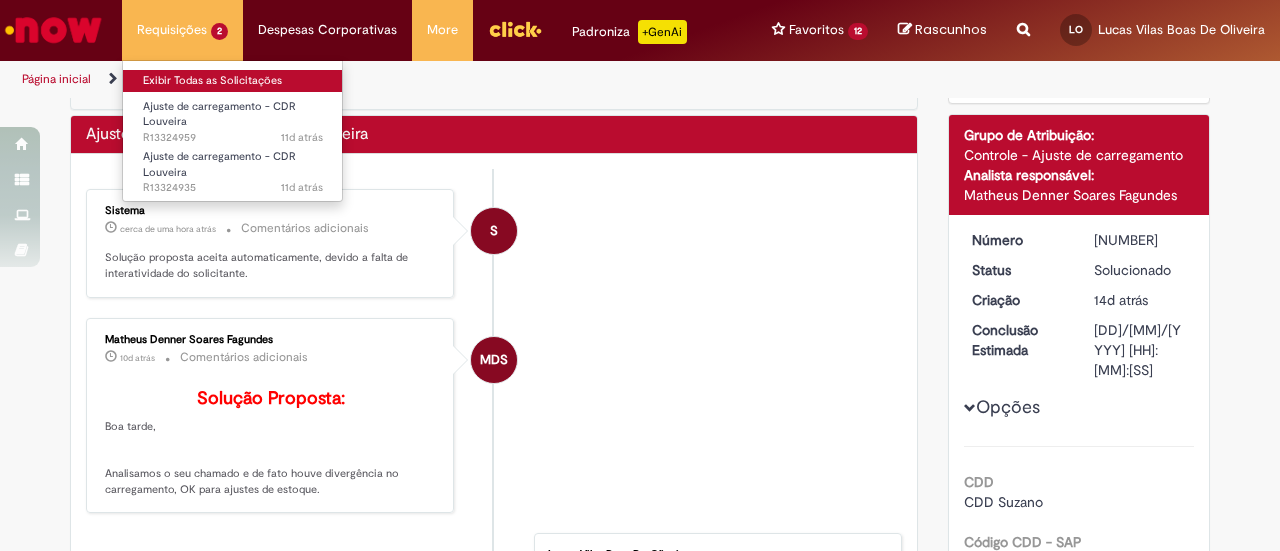 click on "Exibir Todas as Solicitações" at bounding box center (233, 81) 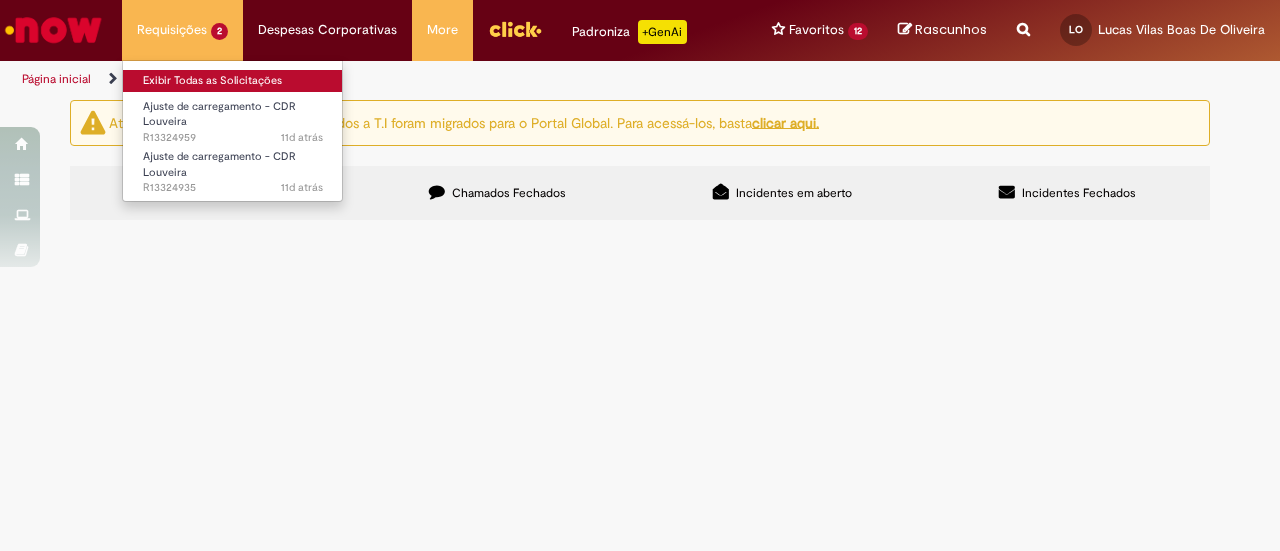 scroll, scrollTop: 0, scrollLeft: 0, axis: both 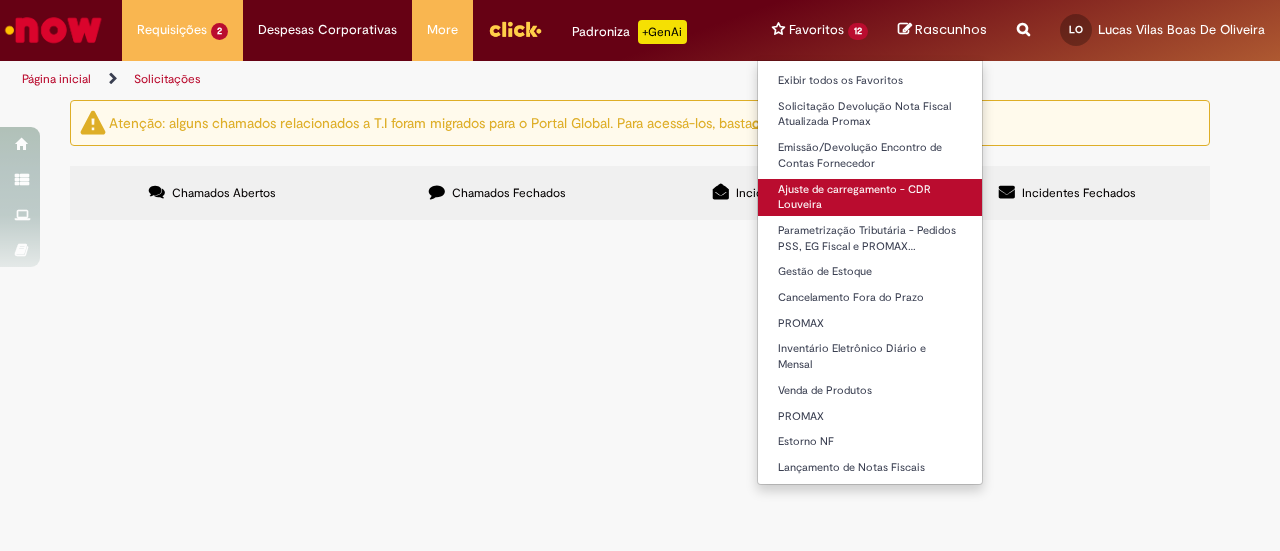 click on "Ajuste de carregamento - CDR Louveira" at bounding box center [870, 197] 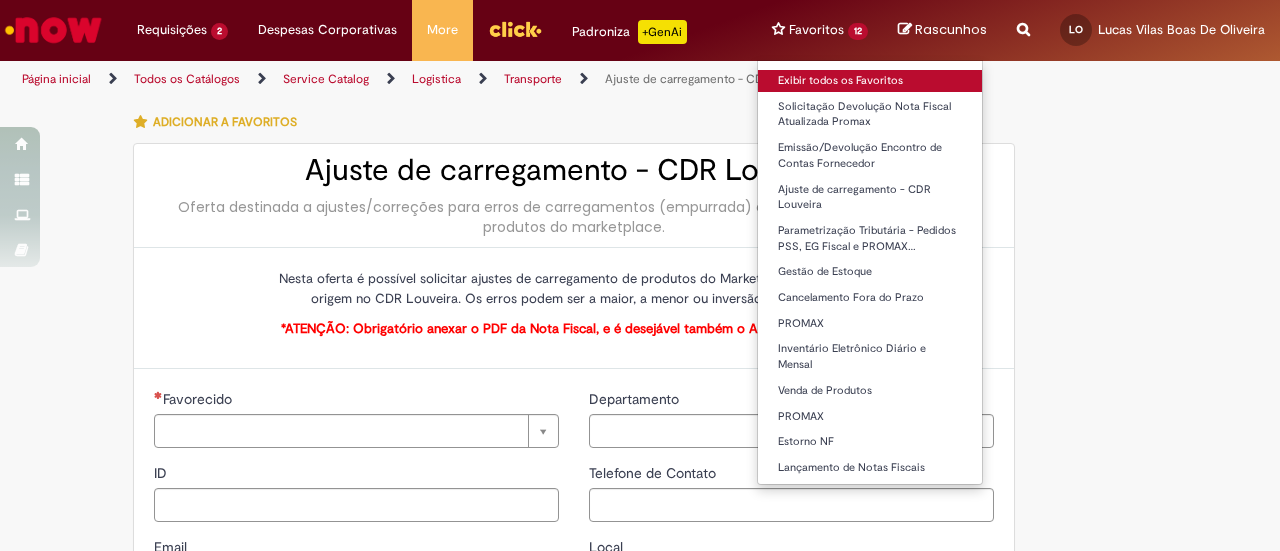 type on "********" 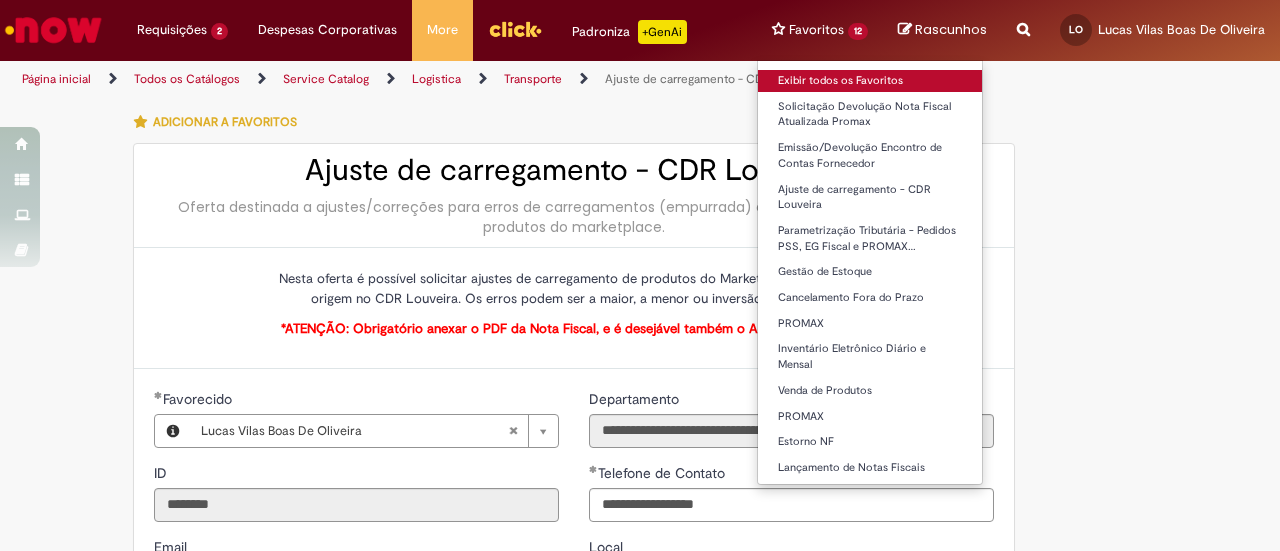 type on "**********" 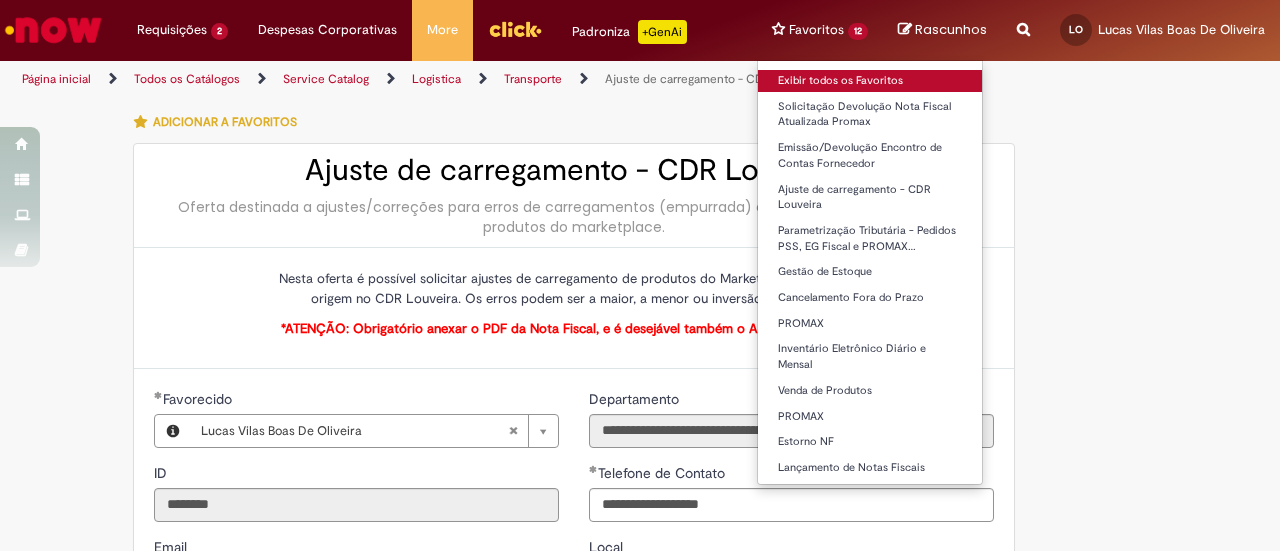 type on "**********" 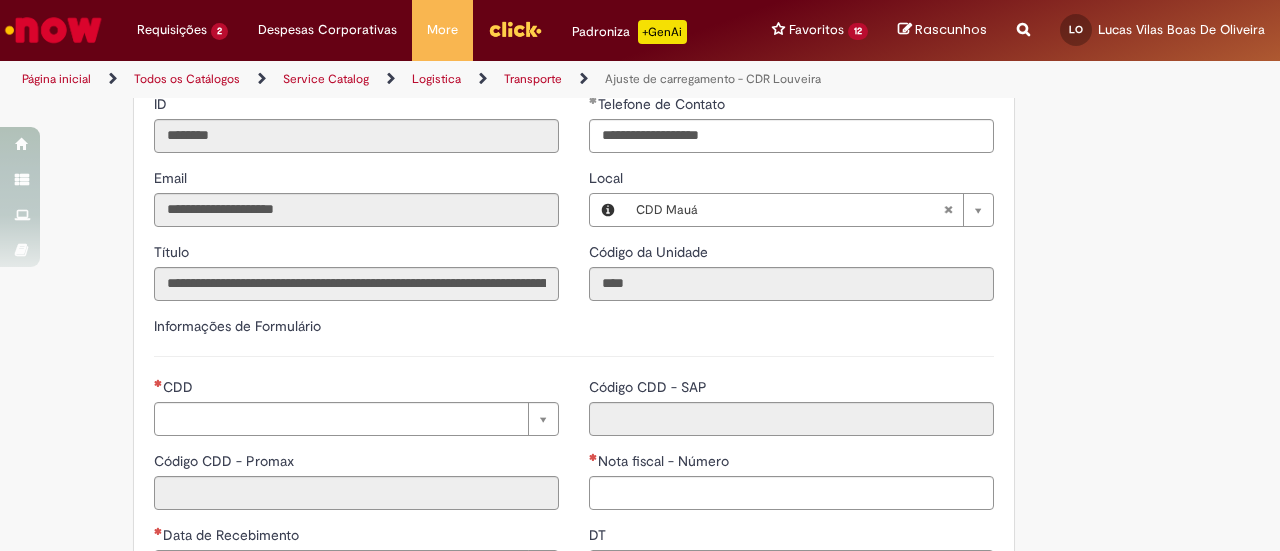scroll, scrollTop: 400, scrollLeft: 0, axis: vertical 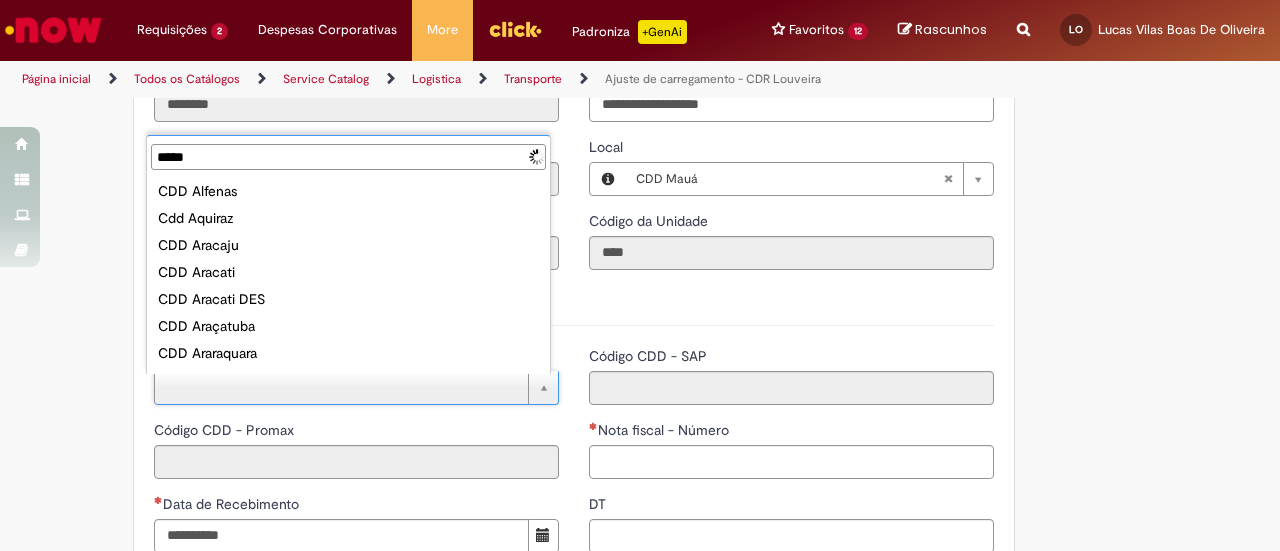 type on "******" 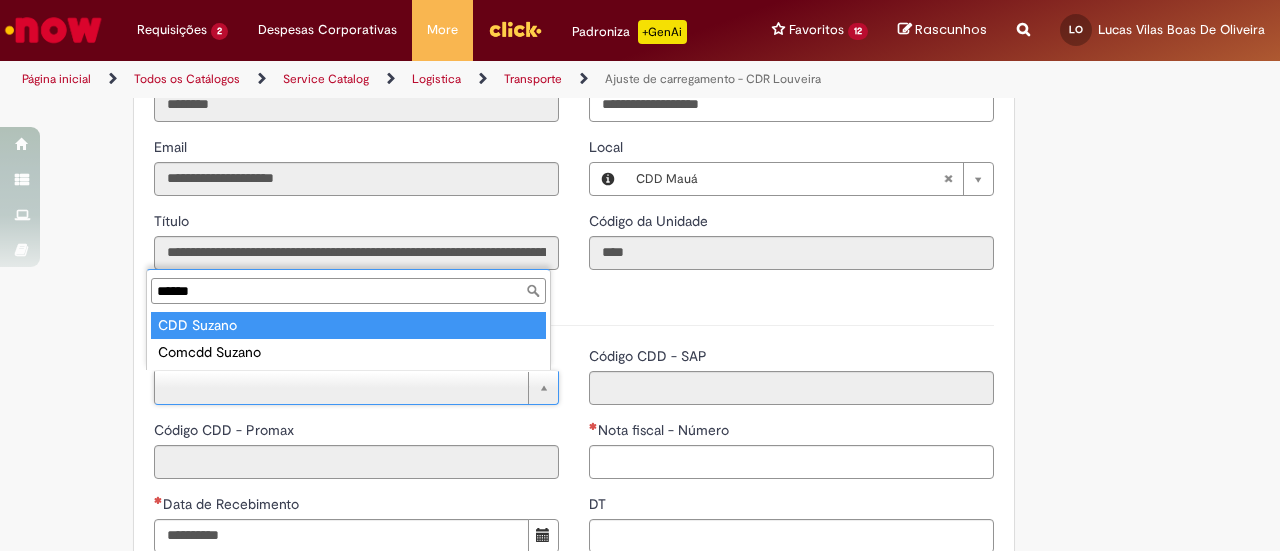type on "**********" 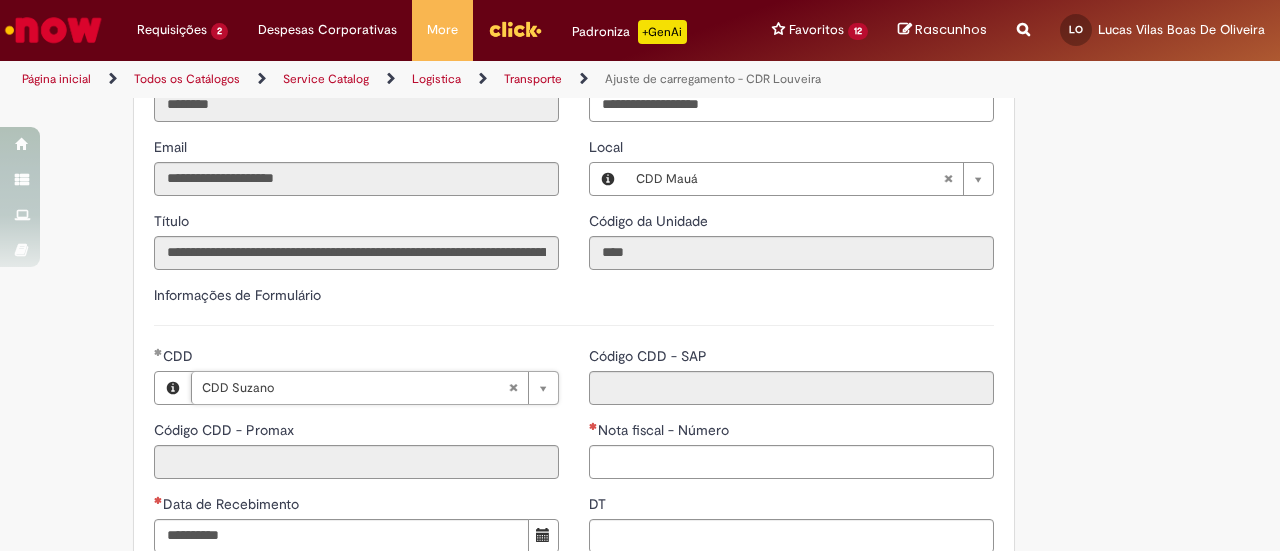 type on "***" 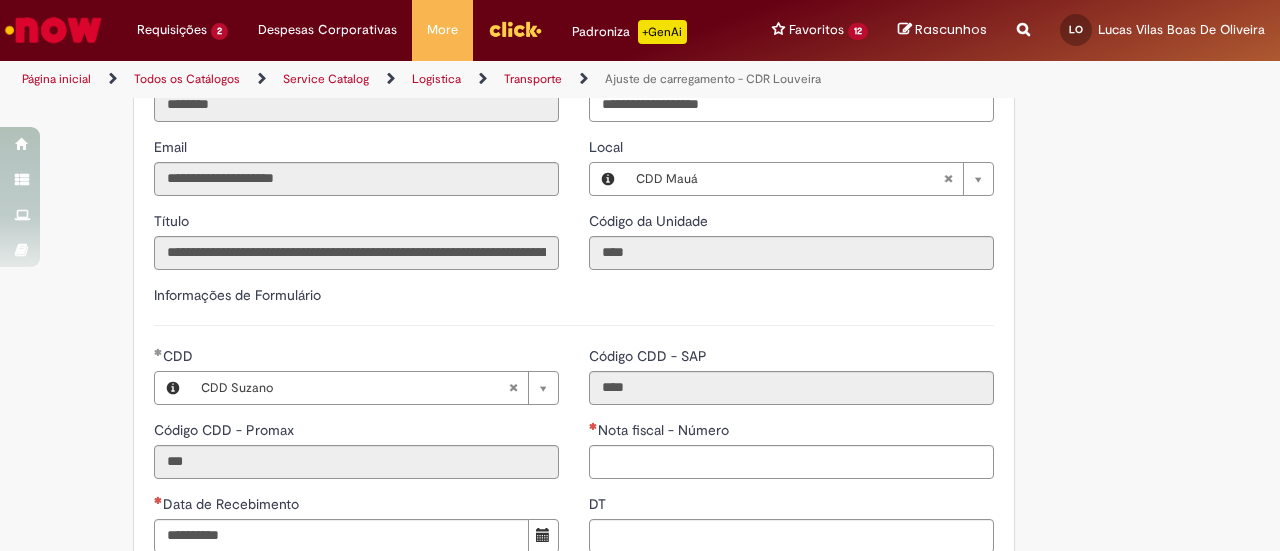 click on "**********" at bounding box center [640, 533] 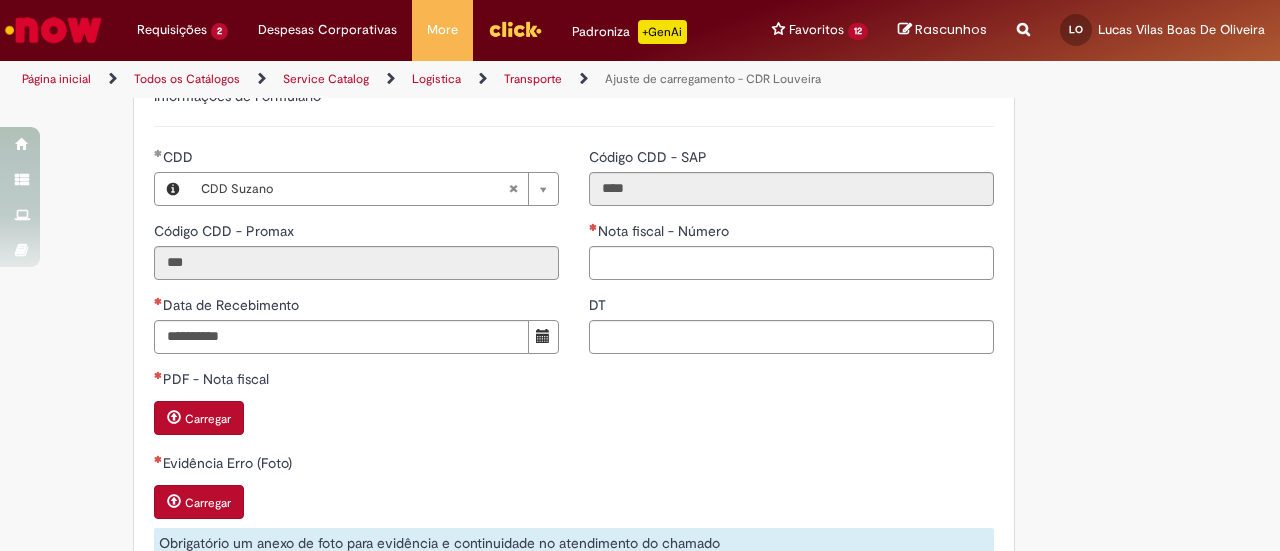 scroll, scrollTop: 600, scrollLeft: 0, axis: vertical 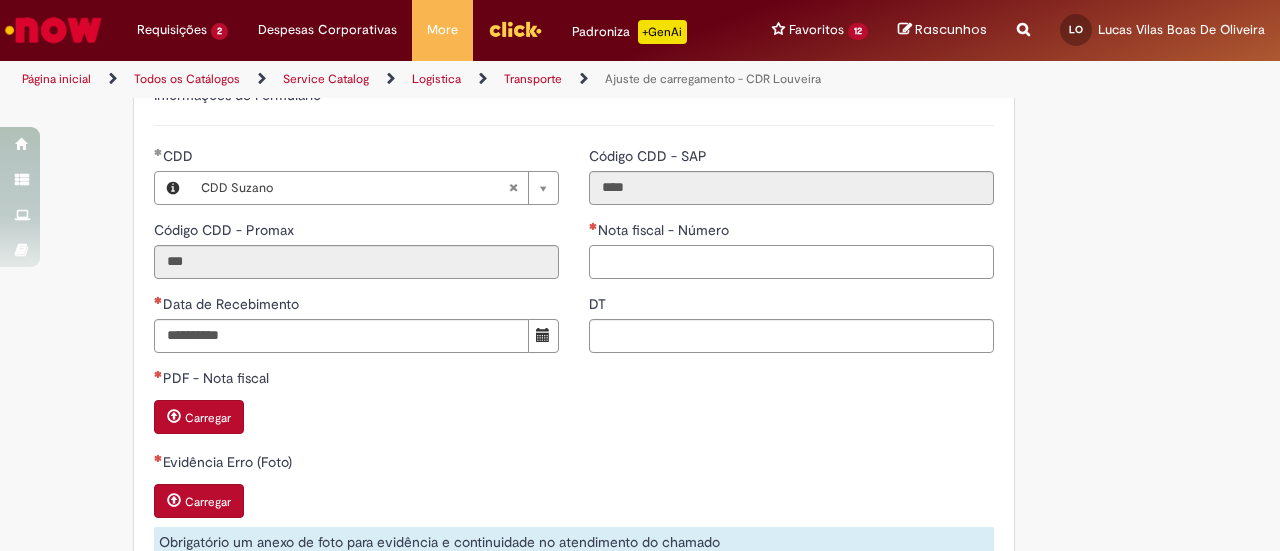 click on "Nota fiscal - Número" at bounding box center [791, 262] 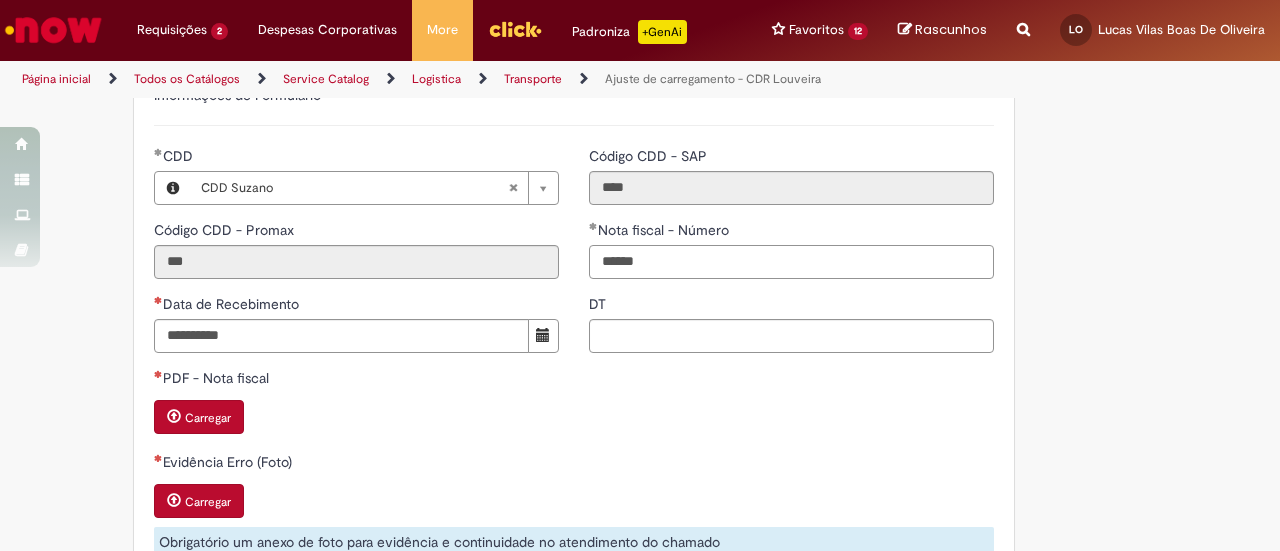 type on "******" 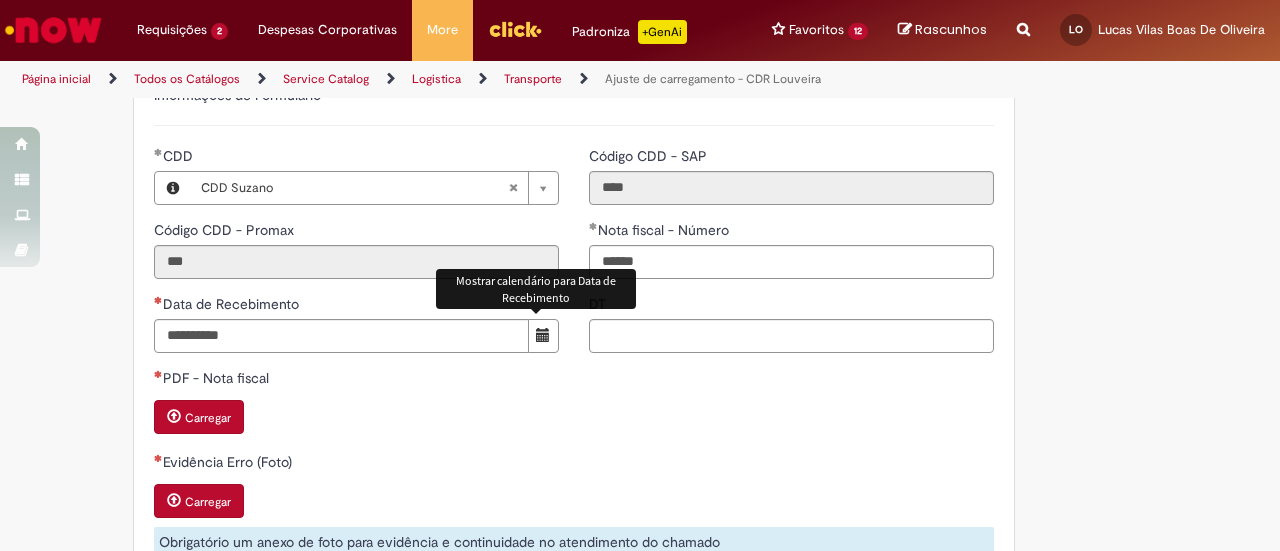 click at bounding box center (543, 336) 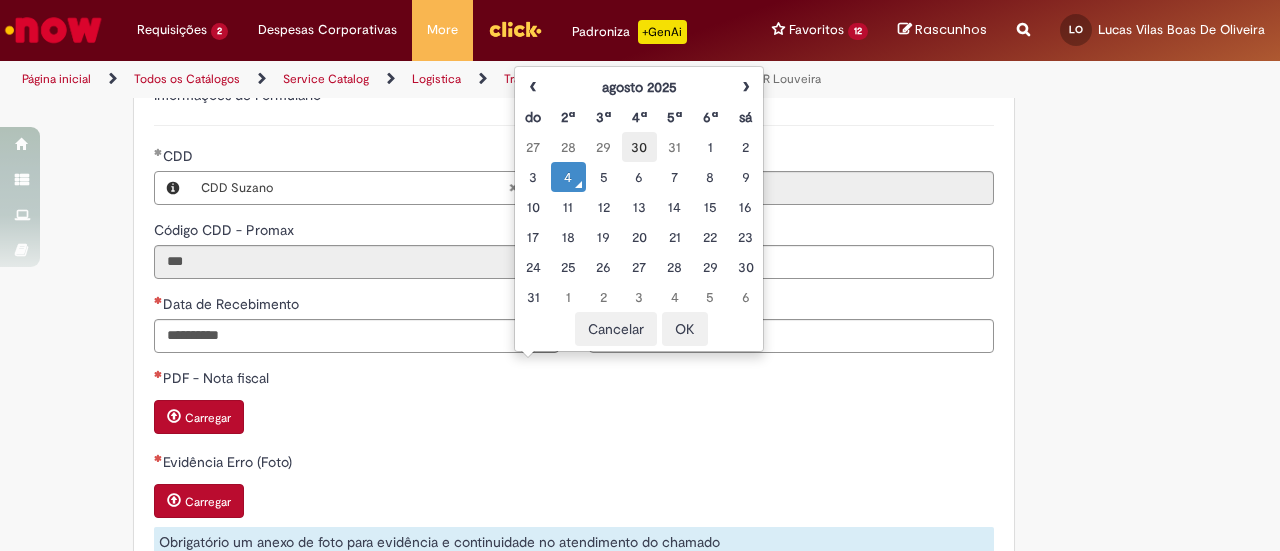 click on "30" at bounding box center [639, 147] 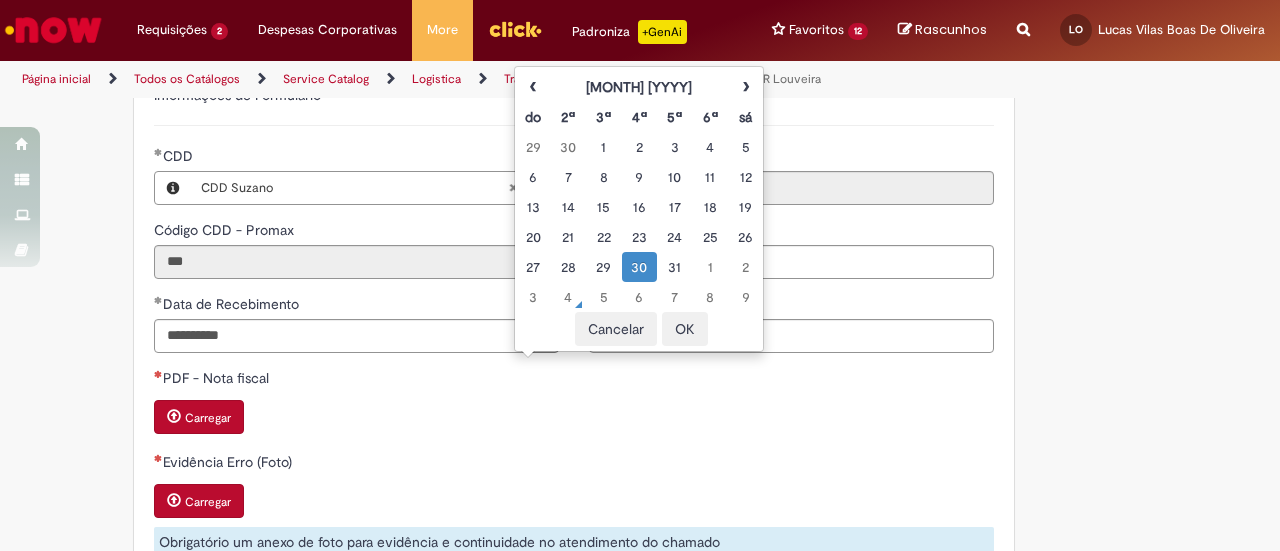 click on "OK" at bounding box center [685, 329] 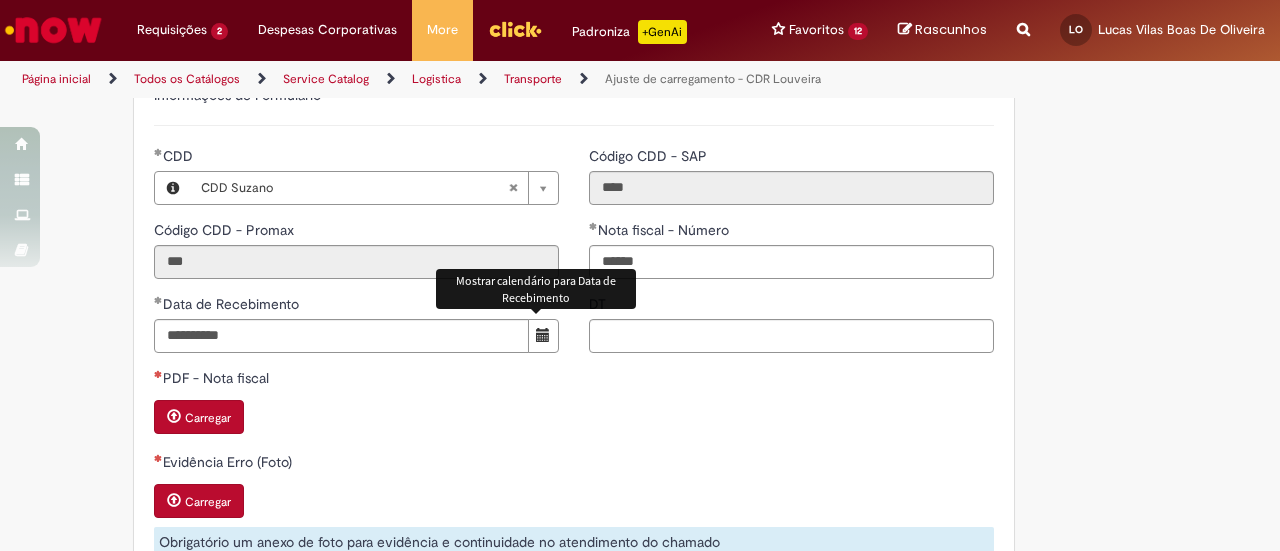 click on "PDF - Nota fiscal
Carregar
Evidência Erro (Foto)
Carregar
Obrigatório um anexo de foto para evidência e continuidade no atendimento do chamado Produto Adicionar Remover tudo Produto Ações Motivo Código SAP do produto Código SAP do produto carregado Descrição do produto Descrição do produto carregado Quantidade divergência Quantidade do produto carregado Código SAP do produto na NF Descrição do produto na NF Quantidade do produto na NF Sem dados para exibir" at bounding box center [574, 576] 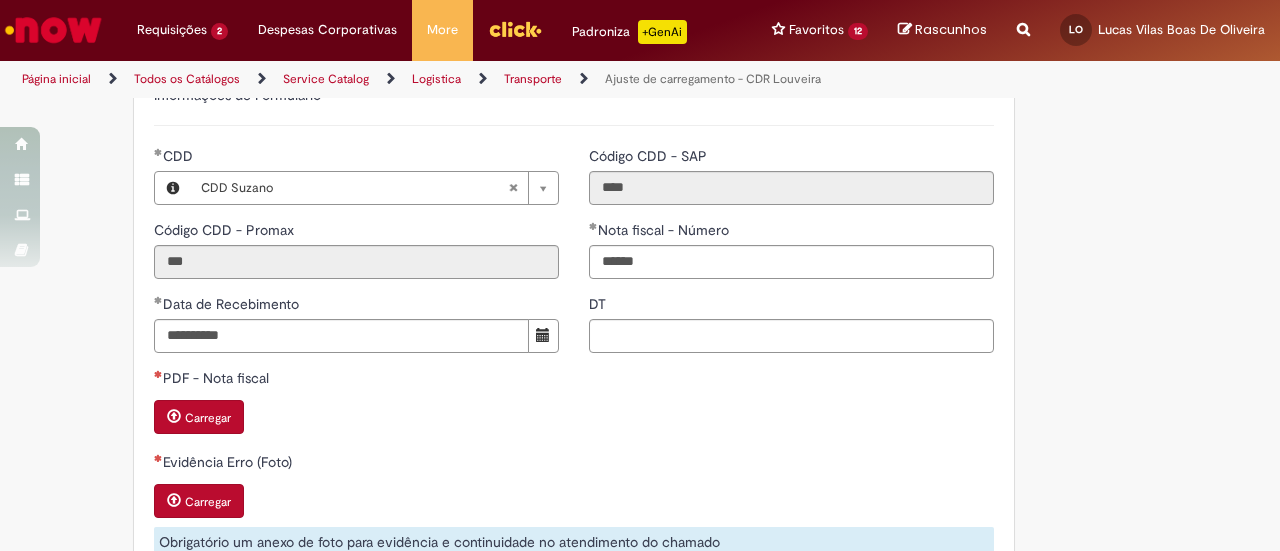 click on "Carregar" at bounding box center (208, 418) 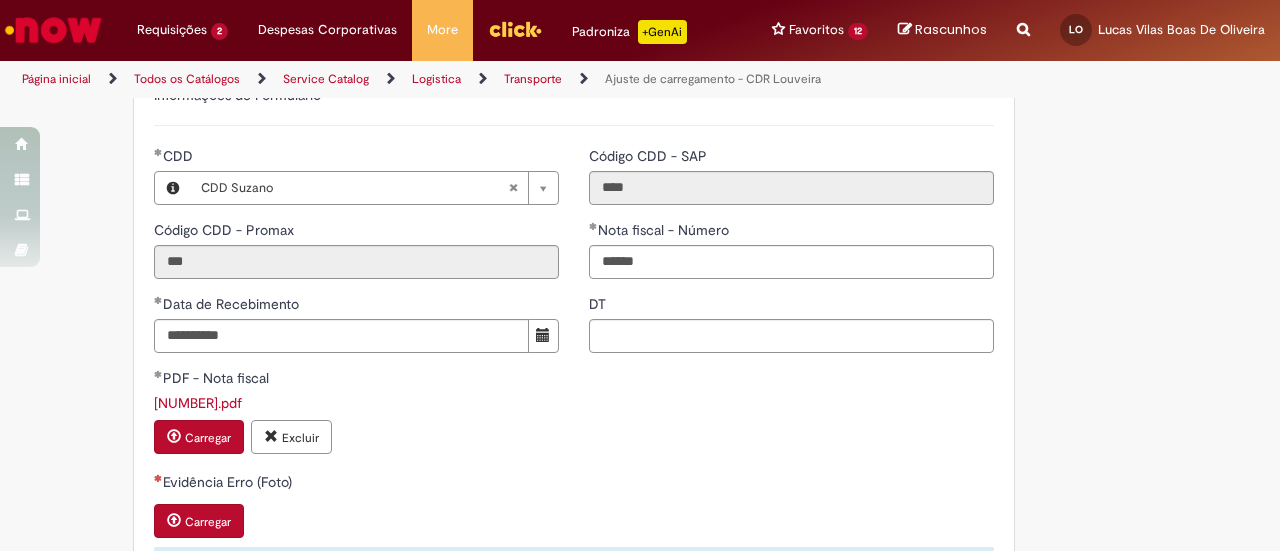 click on "411694.pdf
Carregar
Excluir" at bounding box center (574, 425) 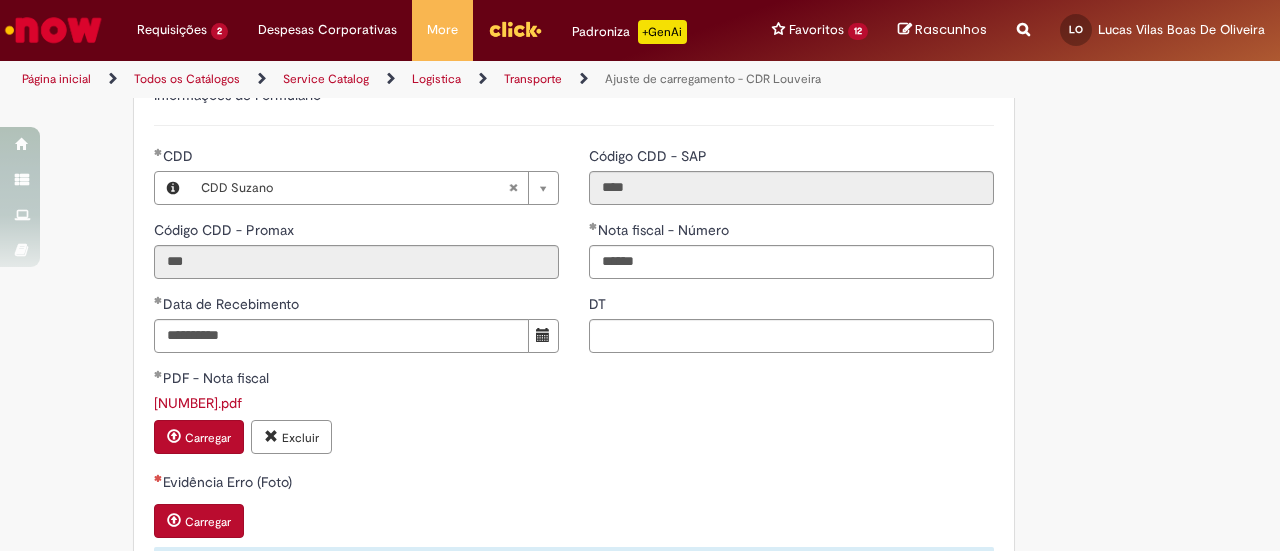 click on "Carregar" at bounding box center [208, 522] 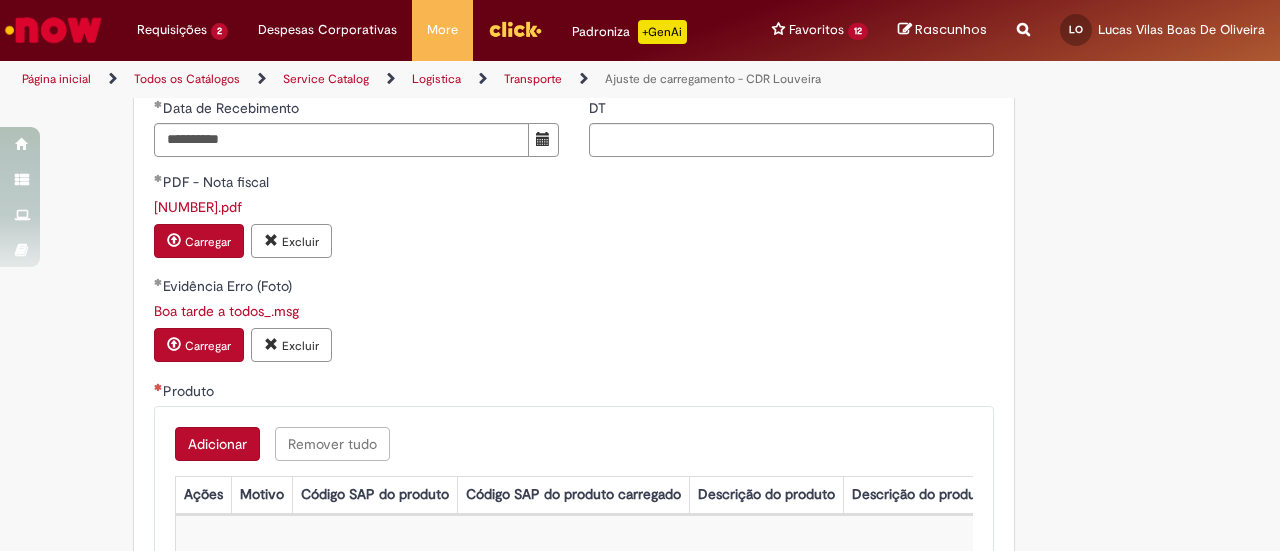 scroll, scrollTop: 900, scrollLeft: 0, axis: vertical 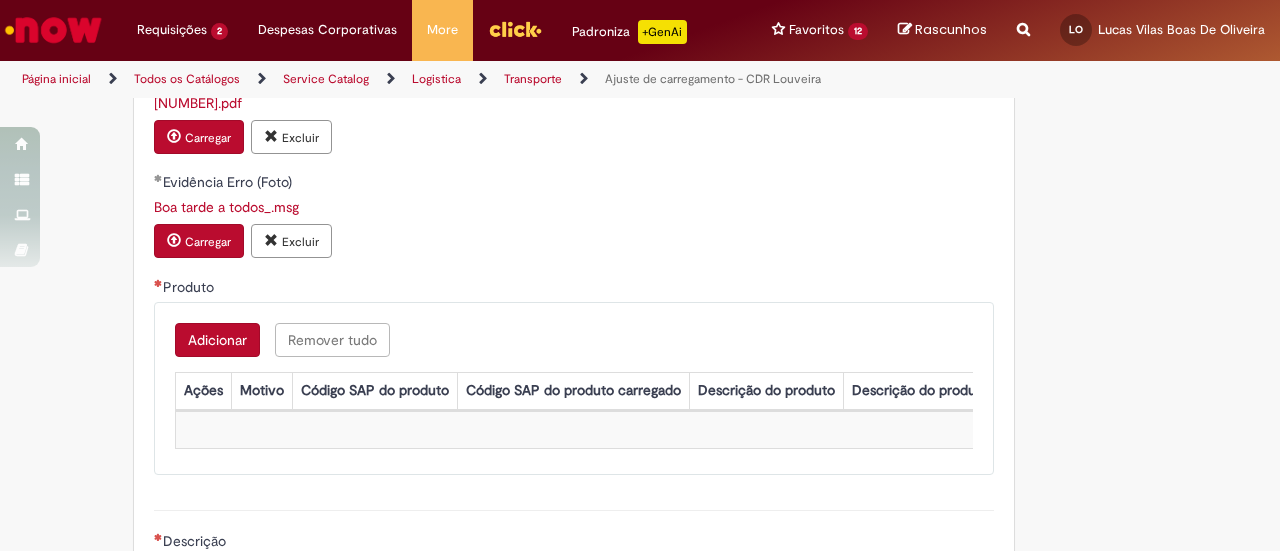 click on "Adicionar" at bounding box center [217, 340] 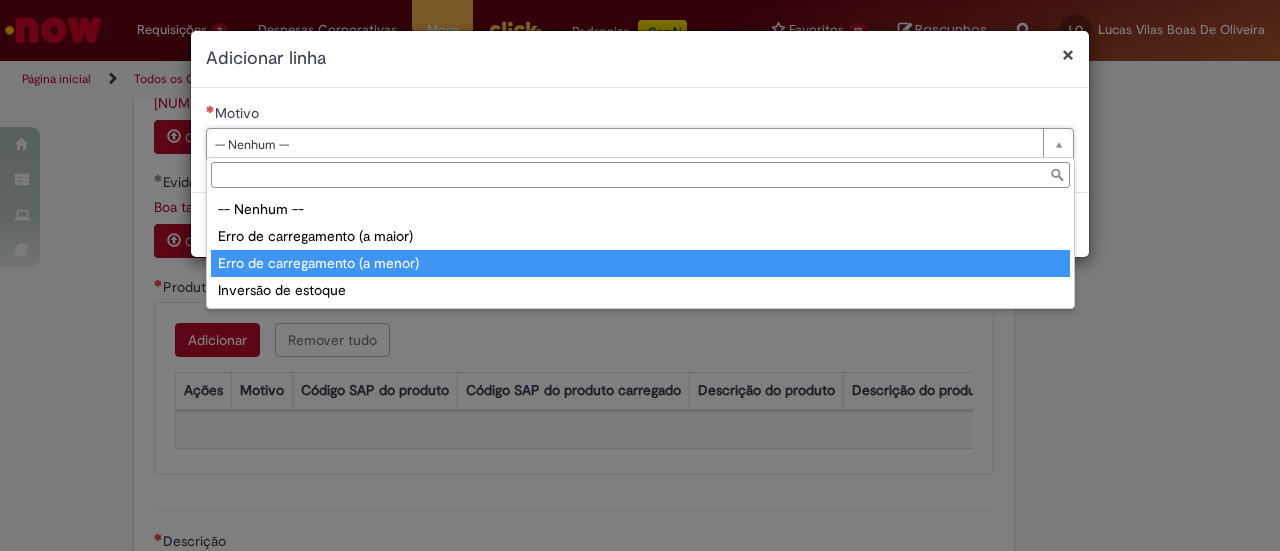 type on "**********" 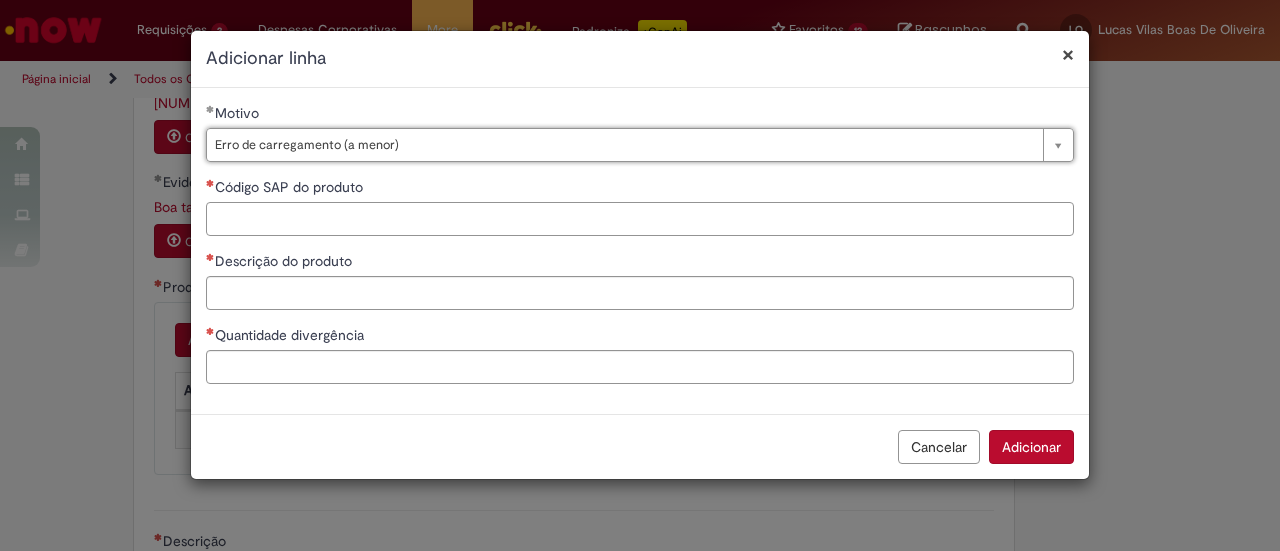 click on "Código SAP do produto" at bounding box center [640, 219] 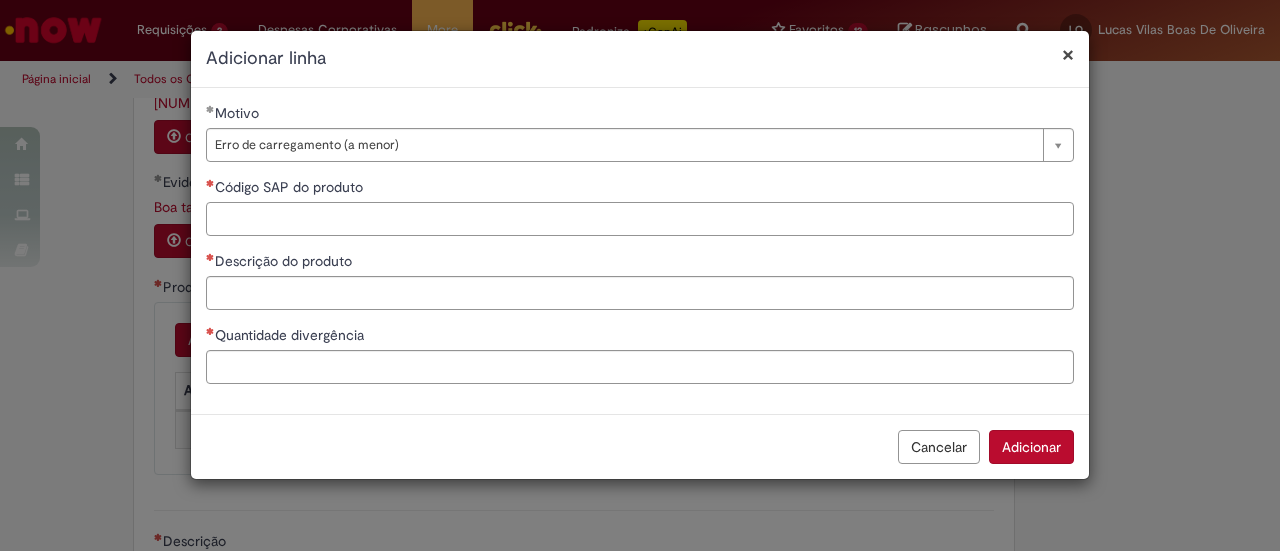 click on "Código SAP do produto" at bounding box center [640, 219] 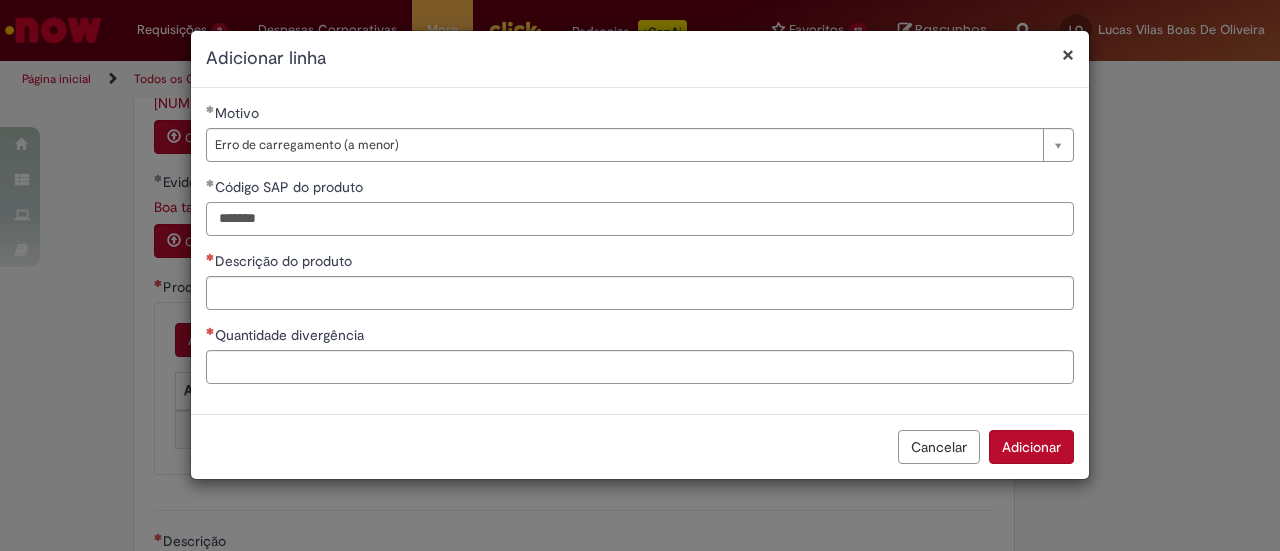 type on "*******" 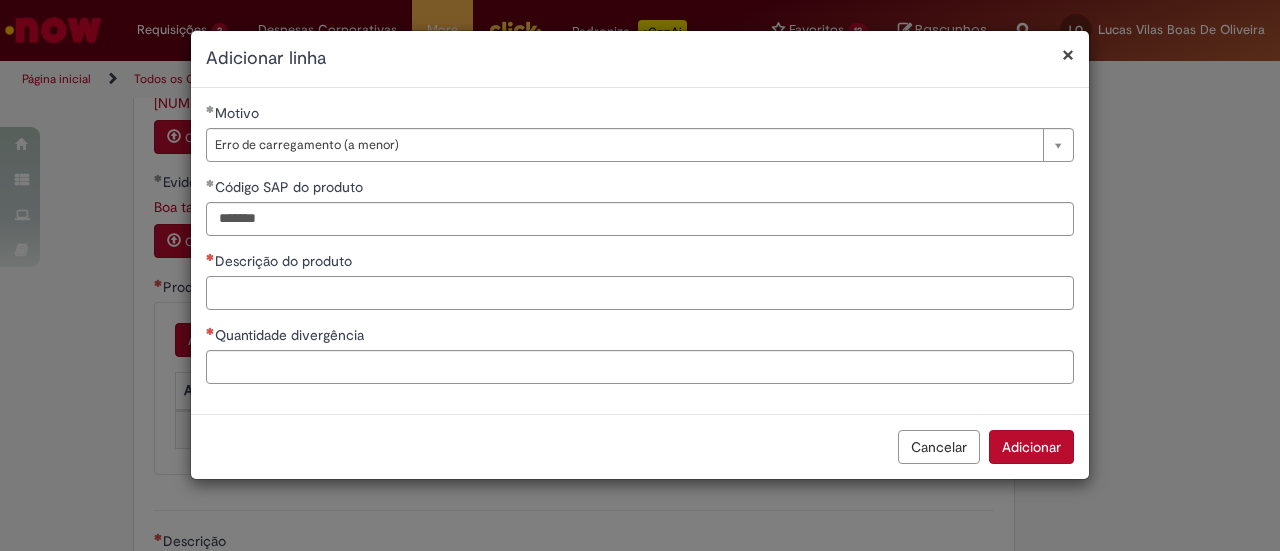 paste on "**********" 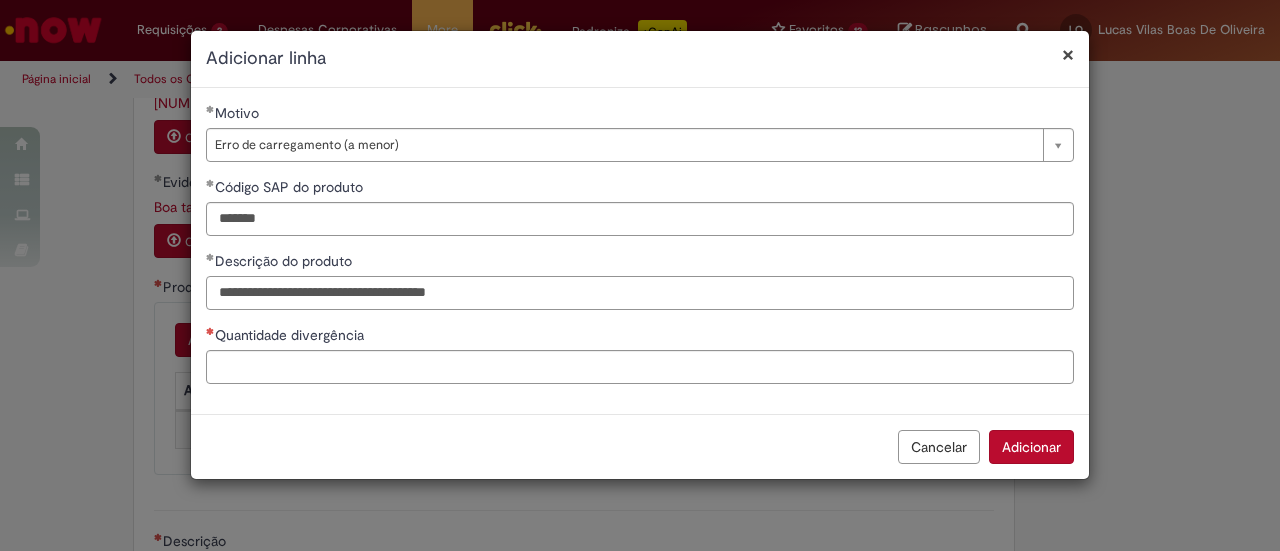 type on "**********" 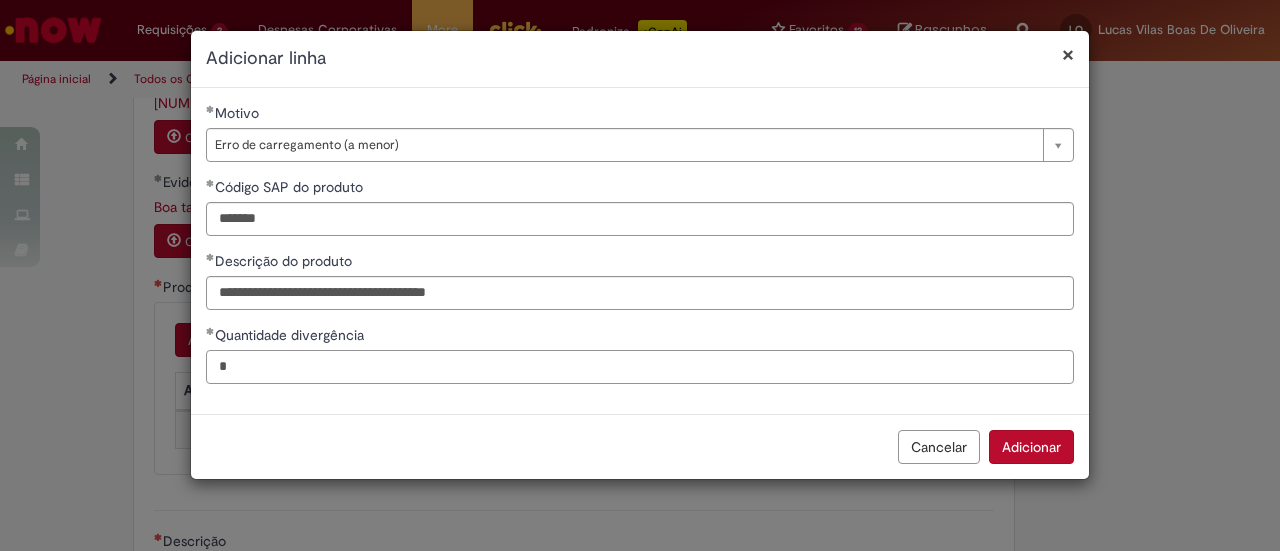 type on "*" 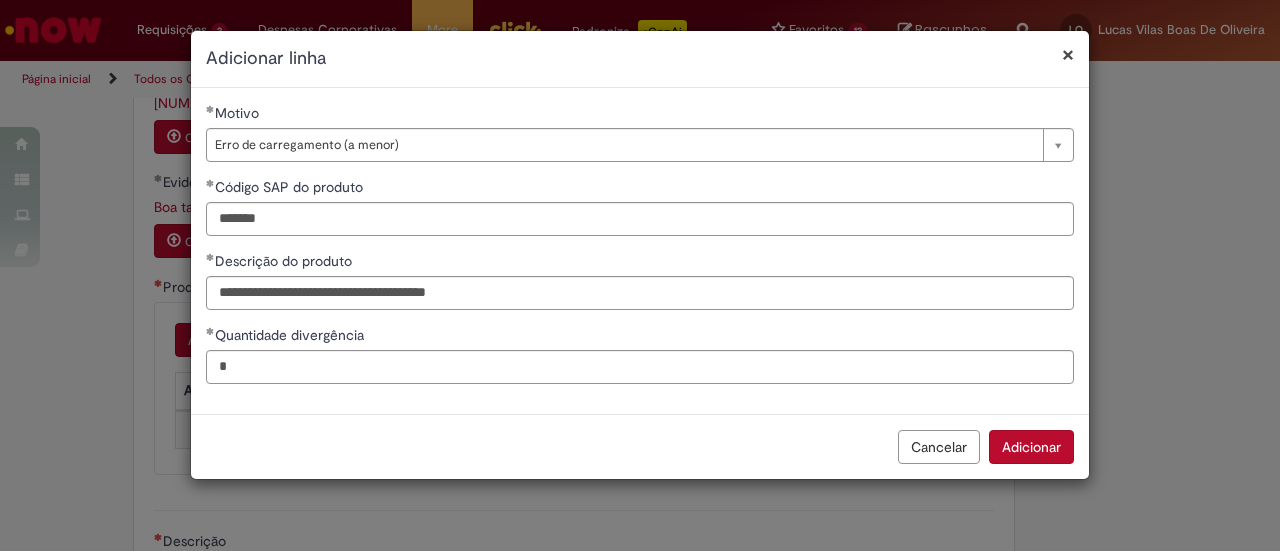 click on "Adicionar" at bounding box center [1031, 447] 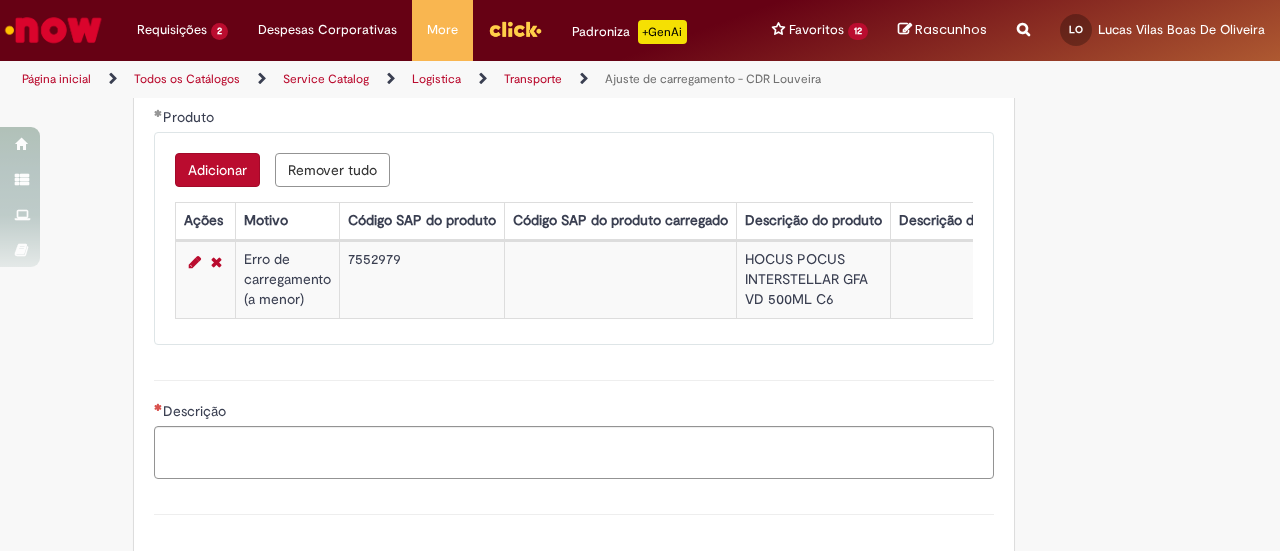 scroll, scrollTop: 1100, scrollLeft: 0, axis: vertical 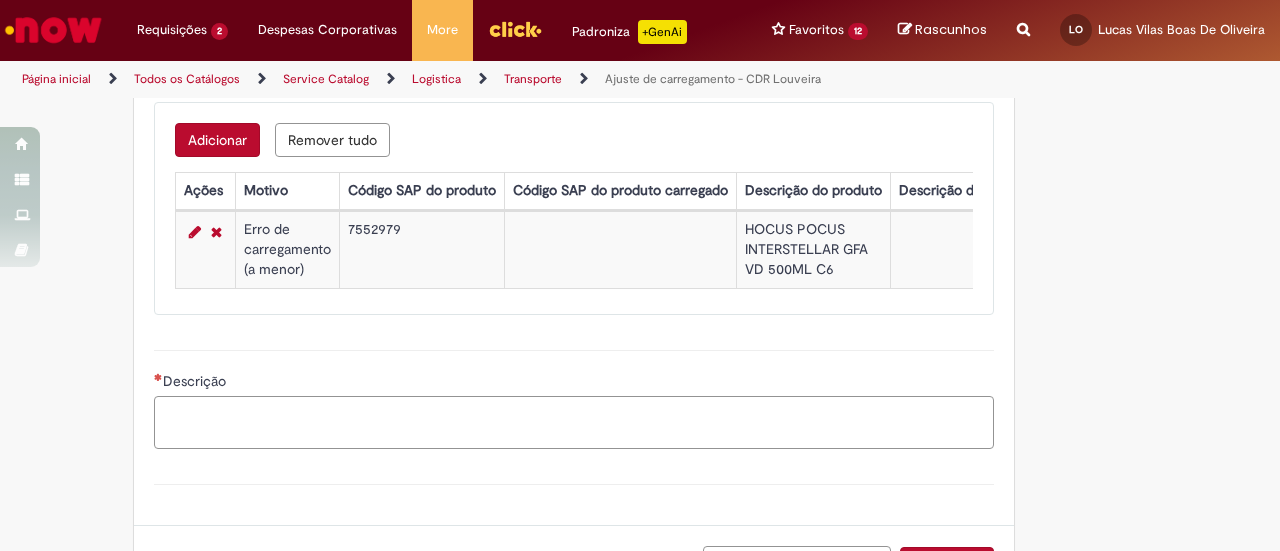 click on "Descrição" at bounding box center (574, 422) 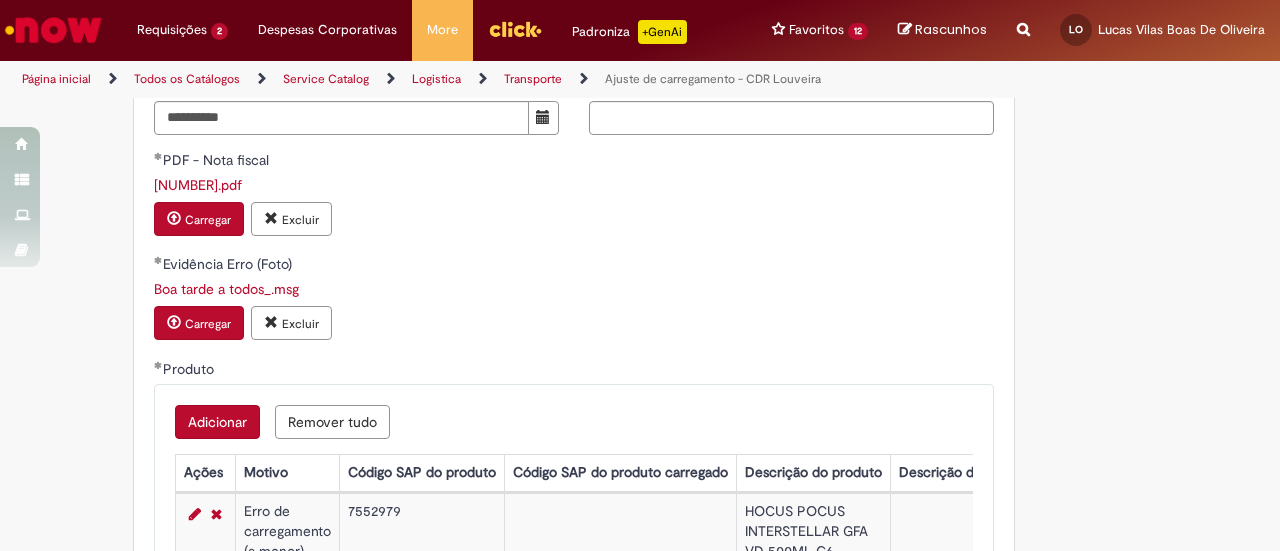 scroll, scrollTop: 700, scrollLeft: 0, axis: vertical 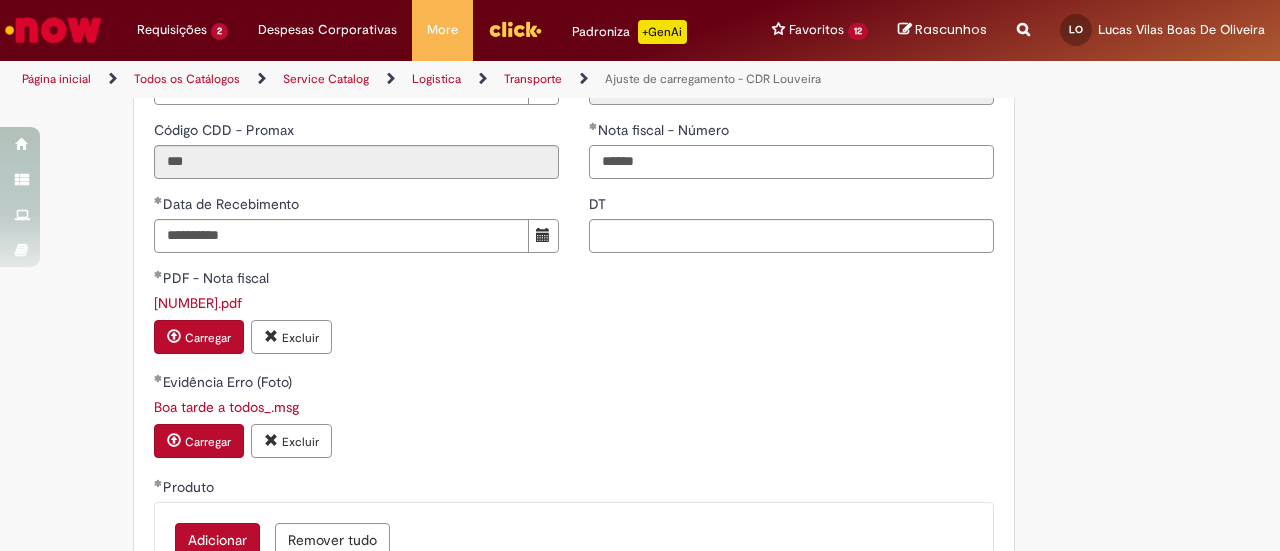 click on "******" at bounding box center [791, 162] 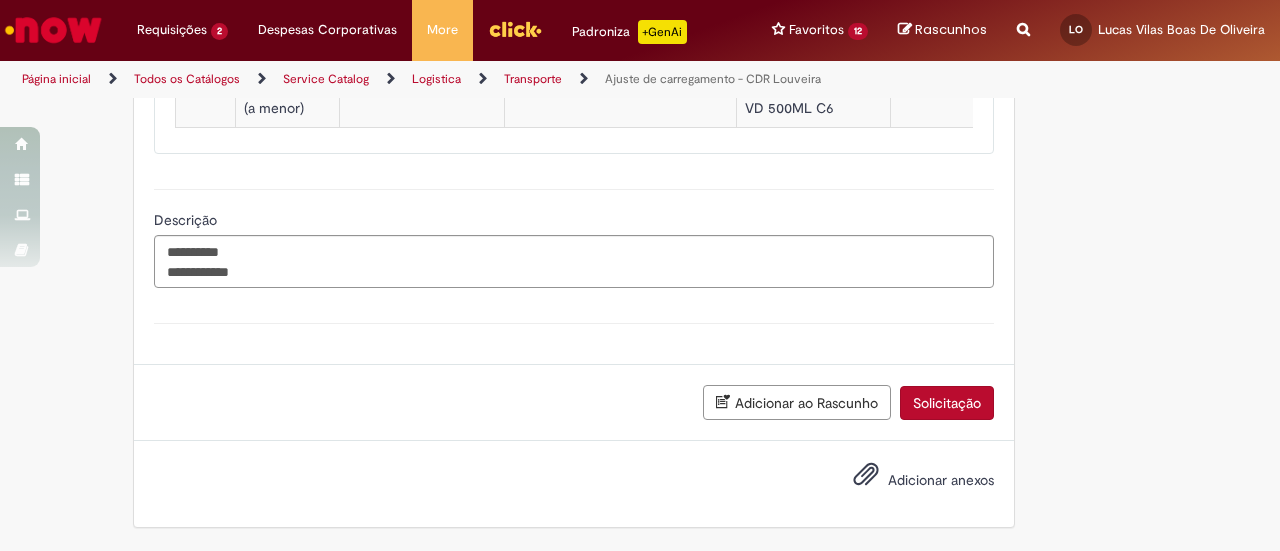 scroll, scrollTop: 1266, scrollLeft: 0, axis: vertical 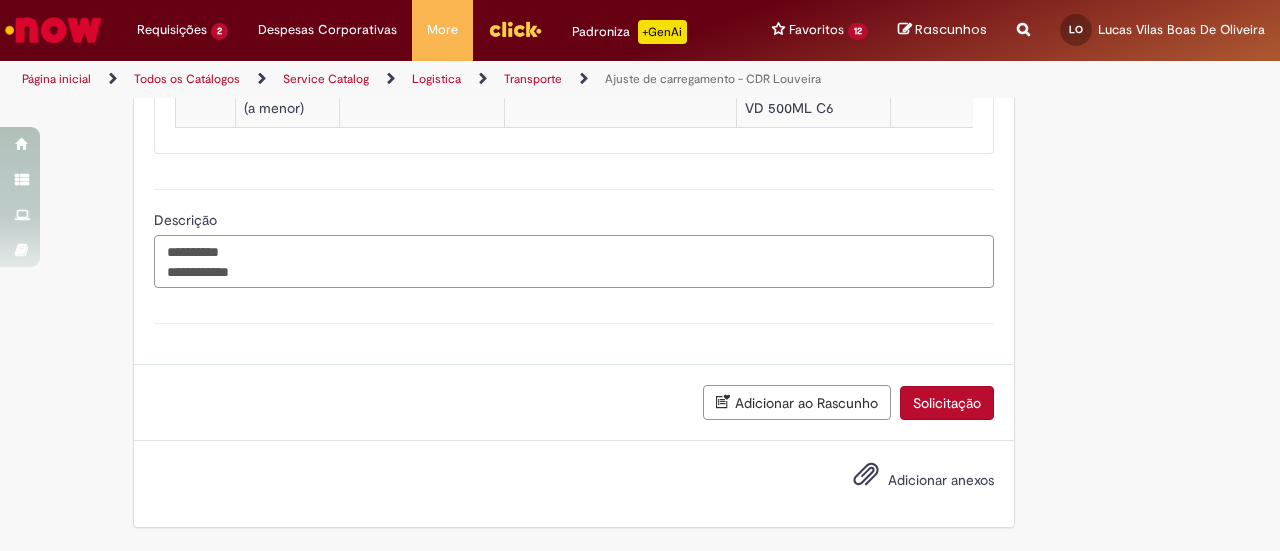 click on "**********" at bounding box center (574, 261) 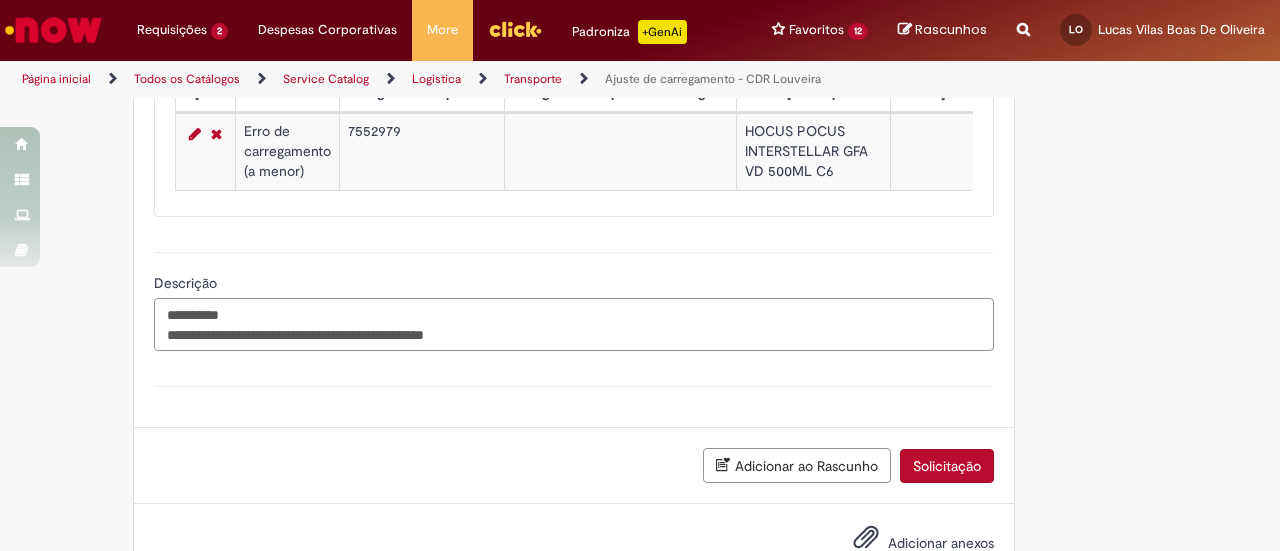 scroll, scrollTop: 1166, scrollLeft: 0, axis: vertical 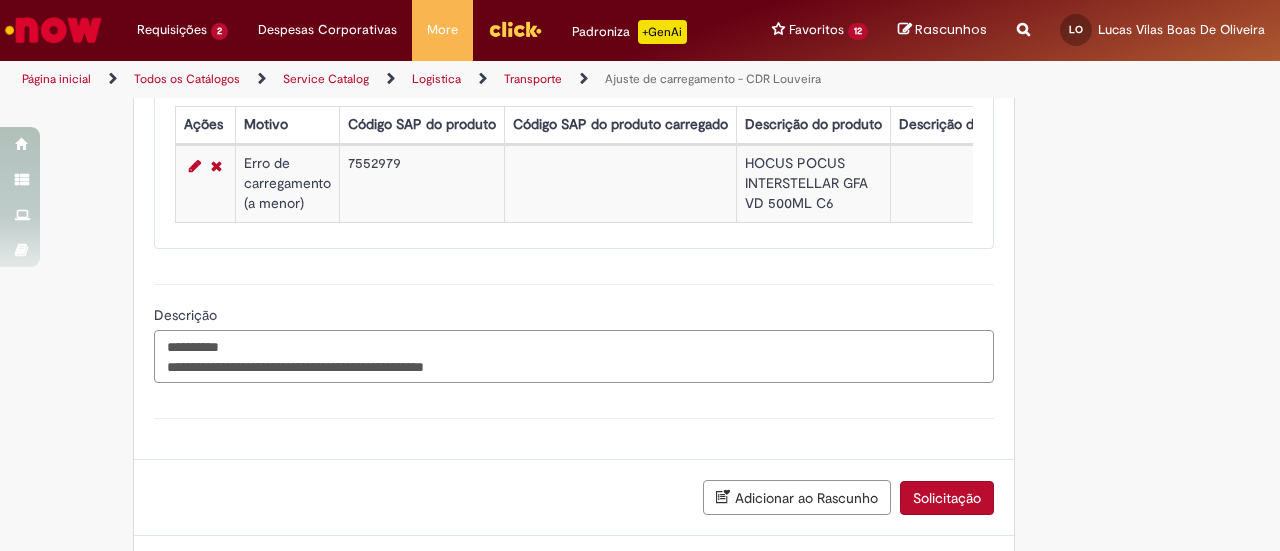 click on "**********" at bounding box center [574, 356] 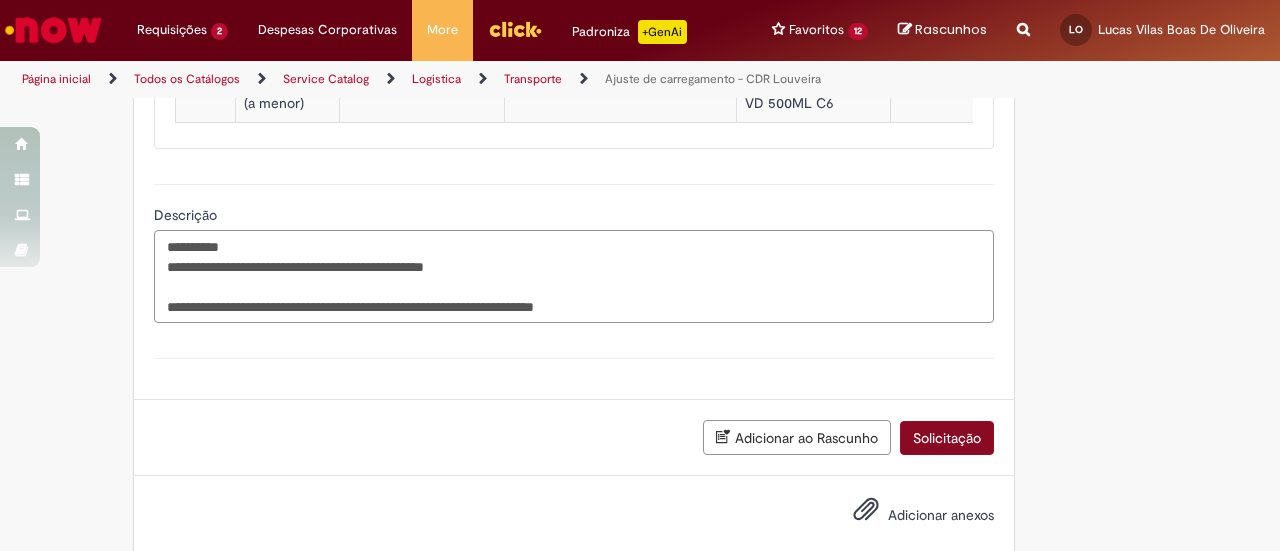 type on "**********" 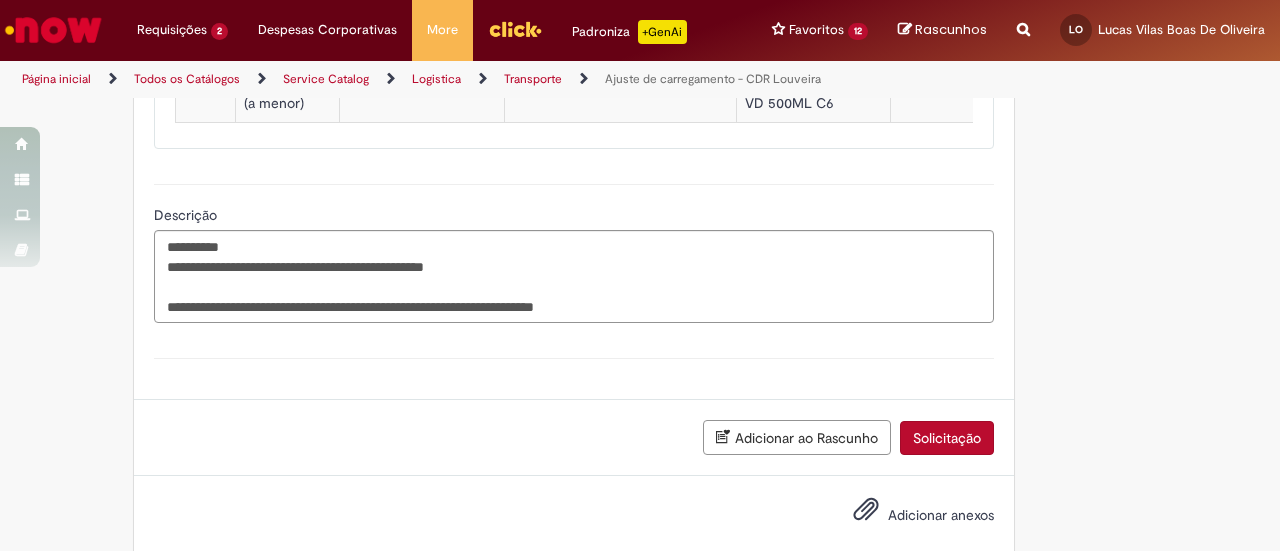 click on "Solicitação" at bounding box center [947, 438] 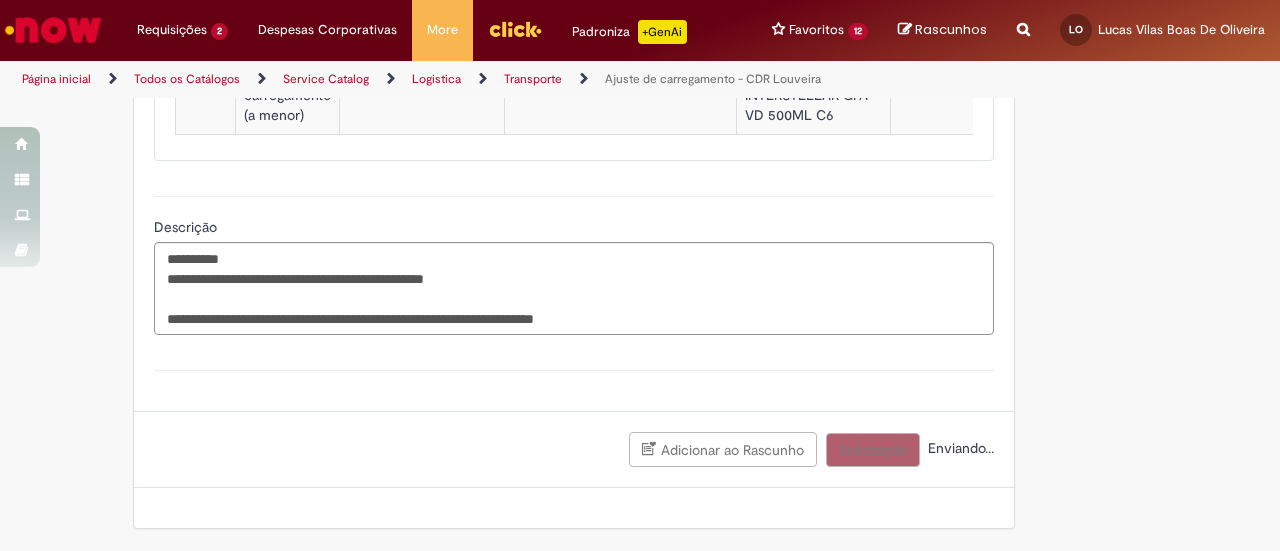 scroll, scrollTop: 1261, scrollLeft: 0, axis: vertical 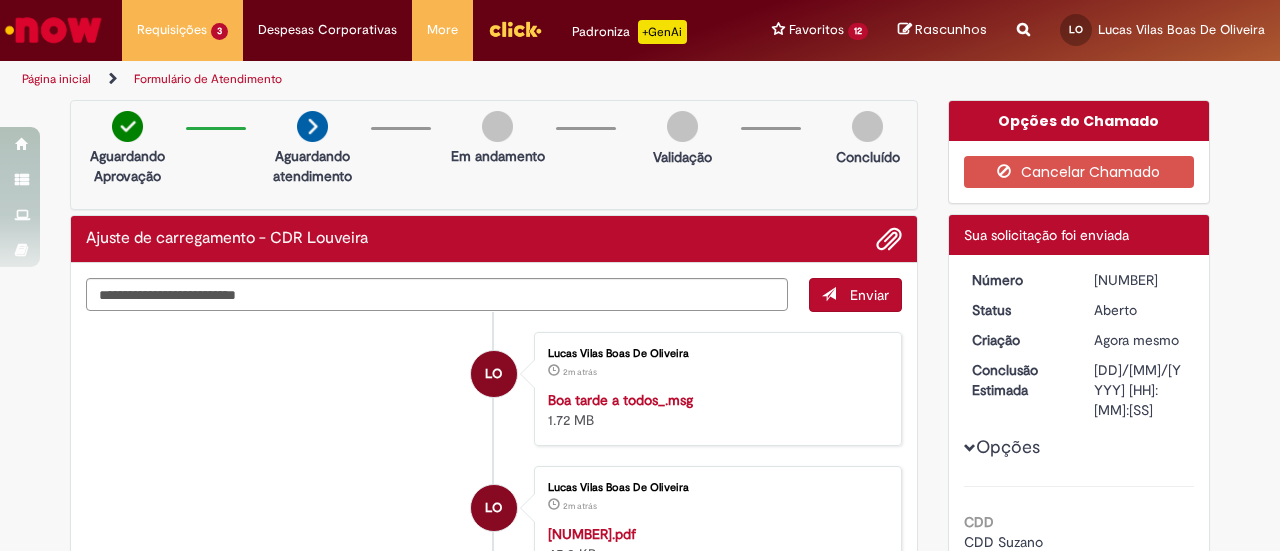 click on "[NUMBER]" at bounding box center (1140, 280) 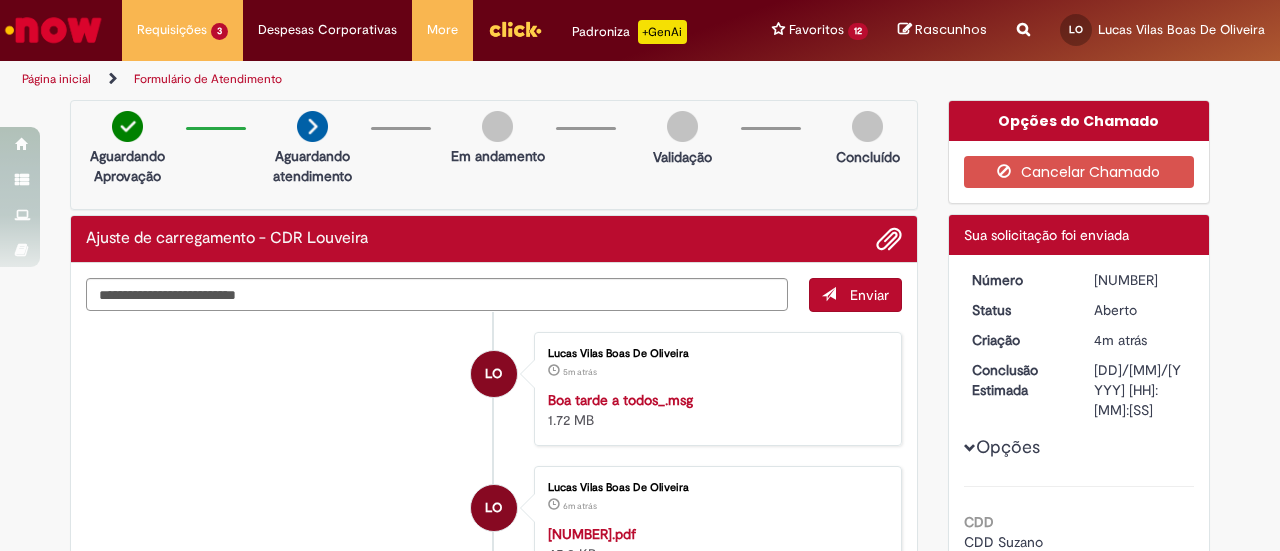 copy on "[NUMBER]" 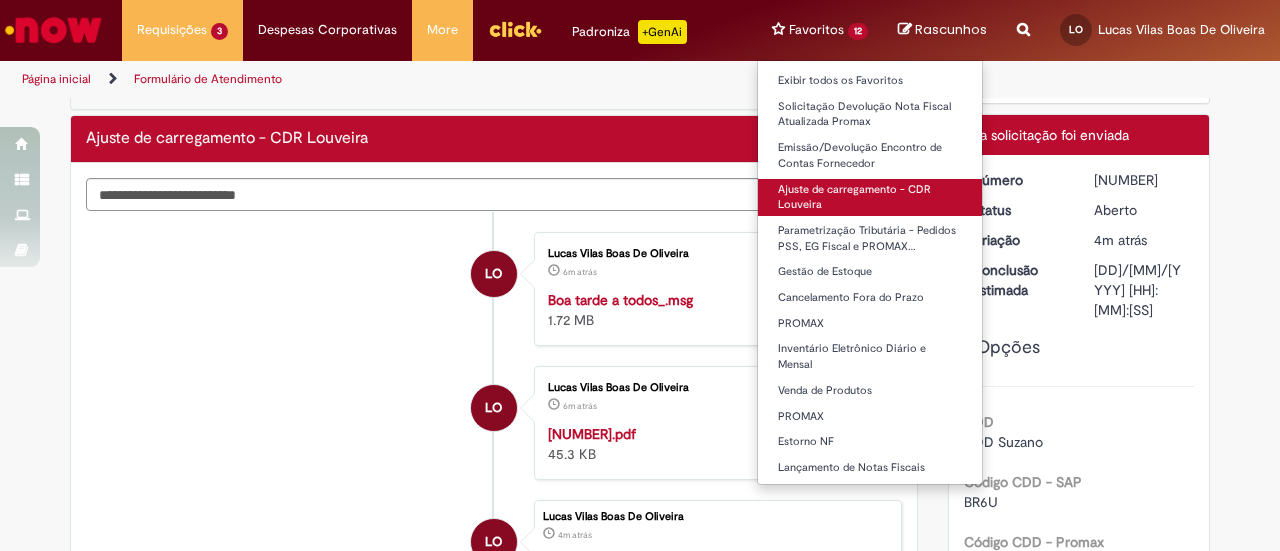 click on "Ajuste de carregamento - CDR Louveira" at bounding box center (870, 197) 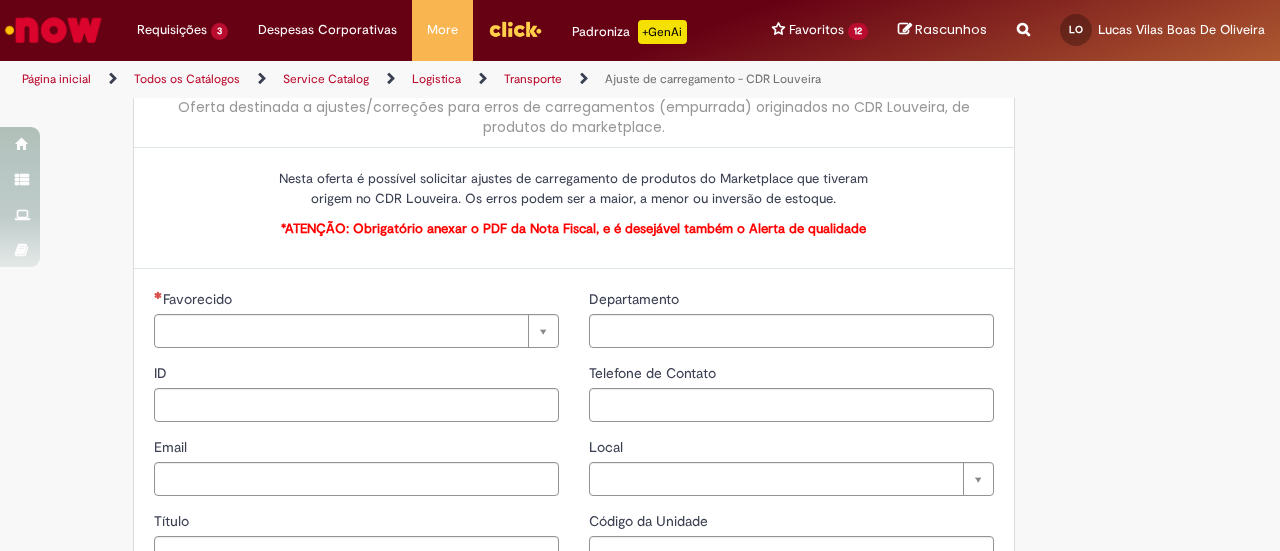 type on "********" 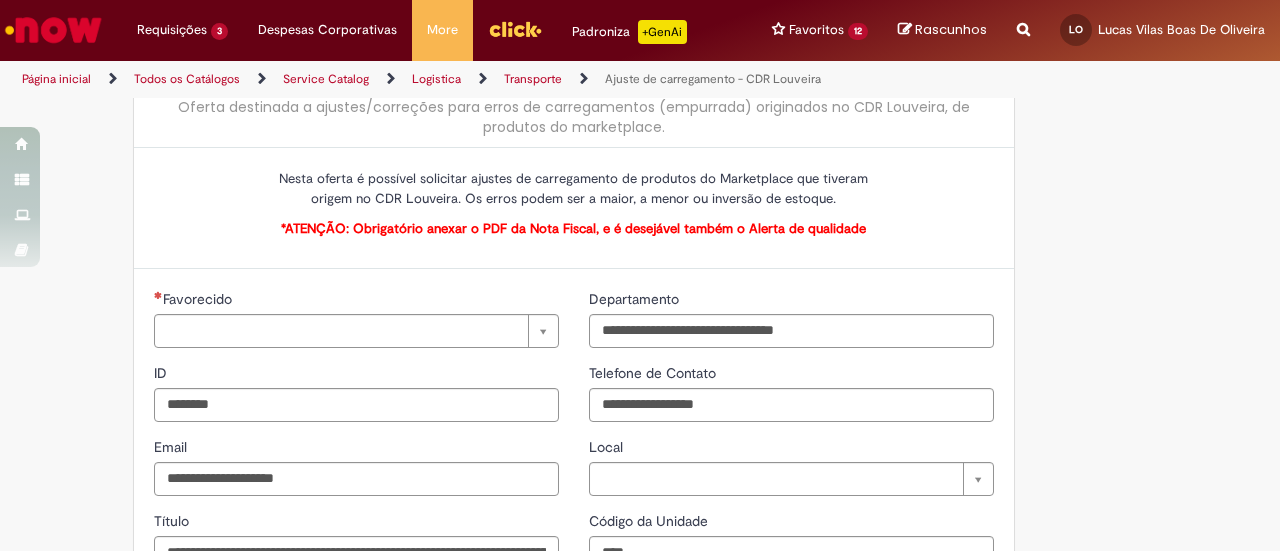 scroll, scrollTop: 0, scrollLeft: 0, axis: both 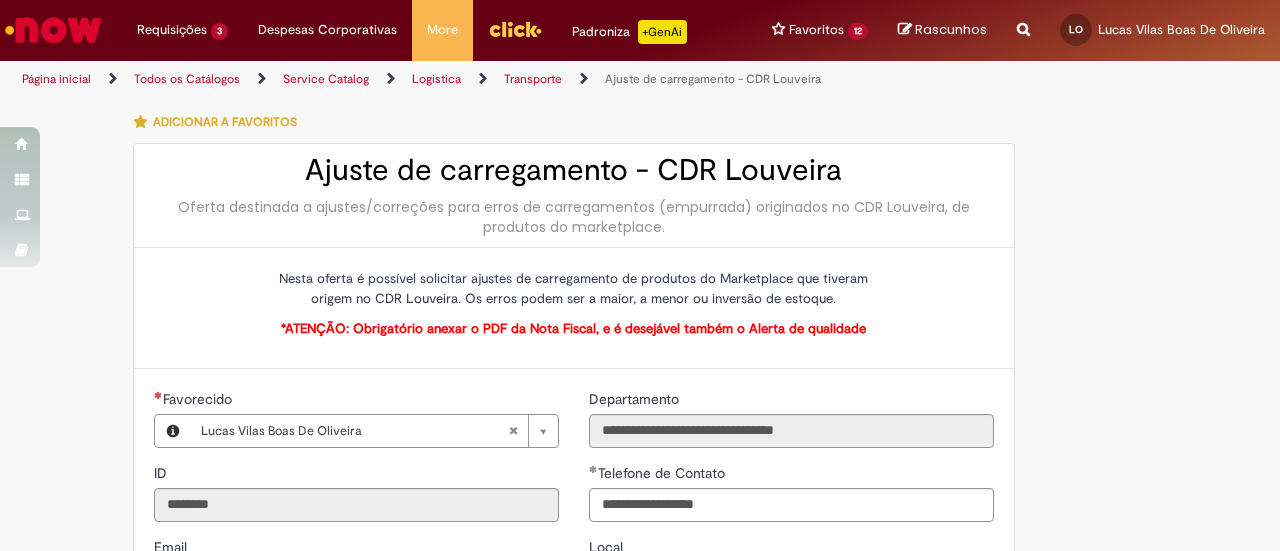 type on "**********" 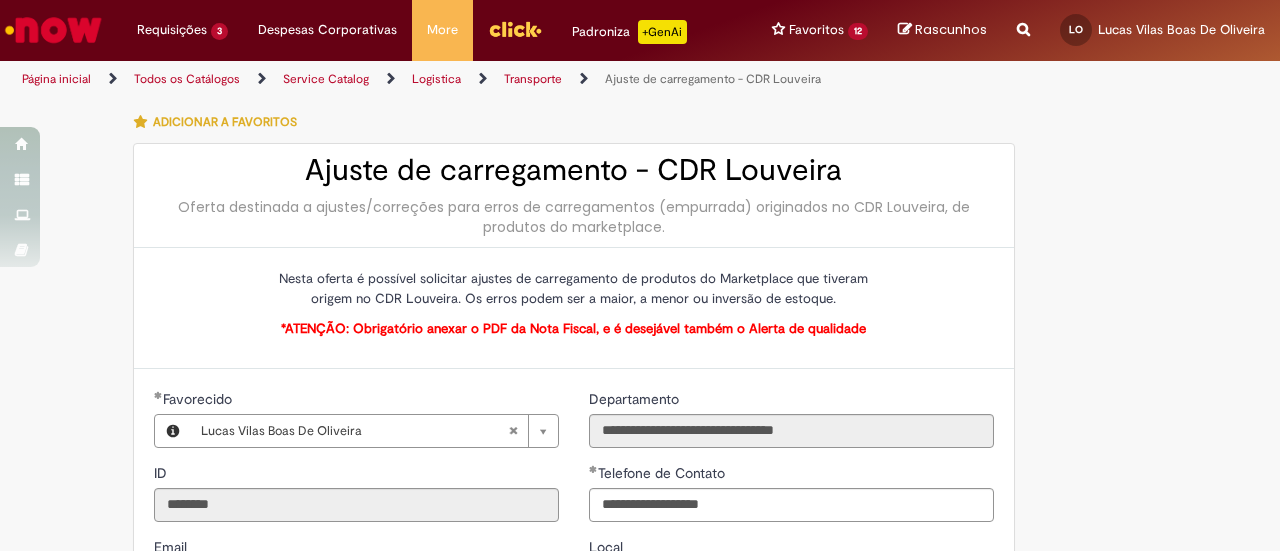 type on "**********" 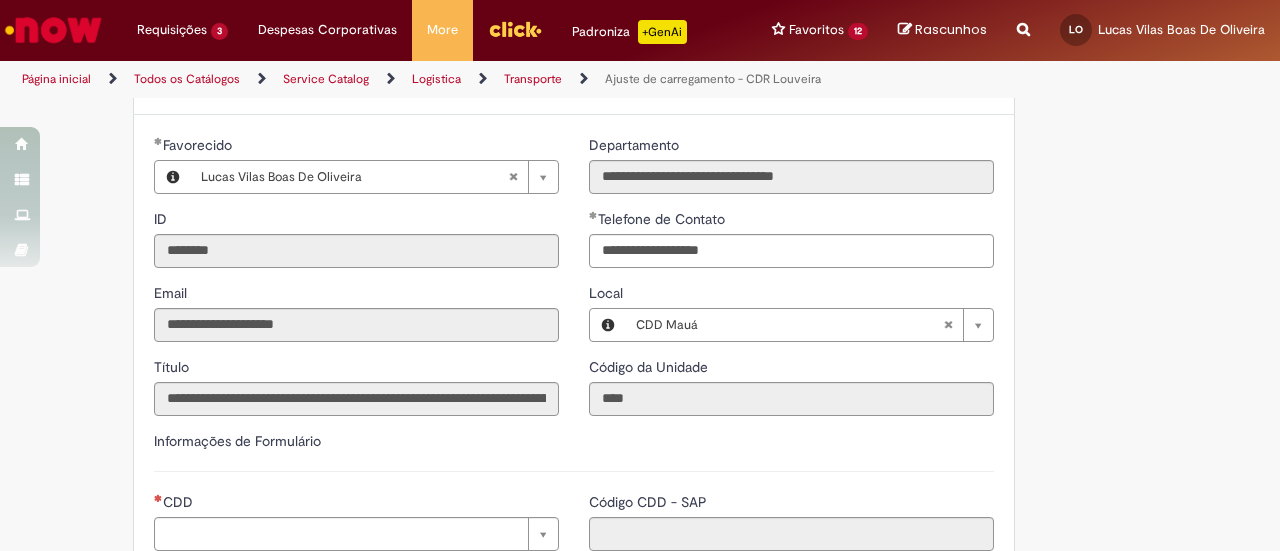 scroll, scrollTop: 300, scrollLeft: 0, axis: vertical 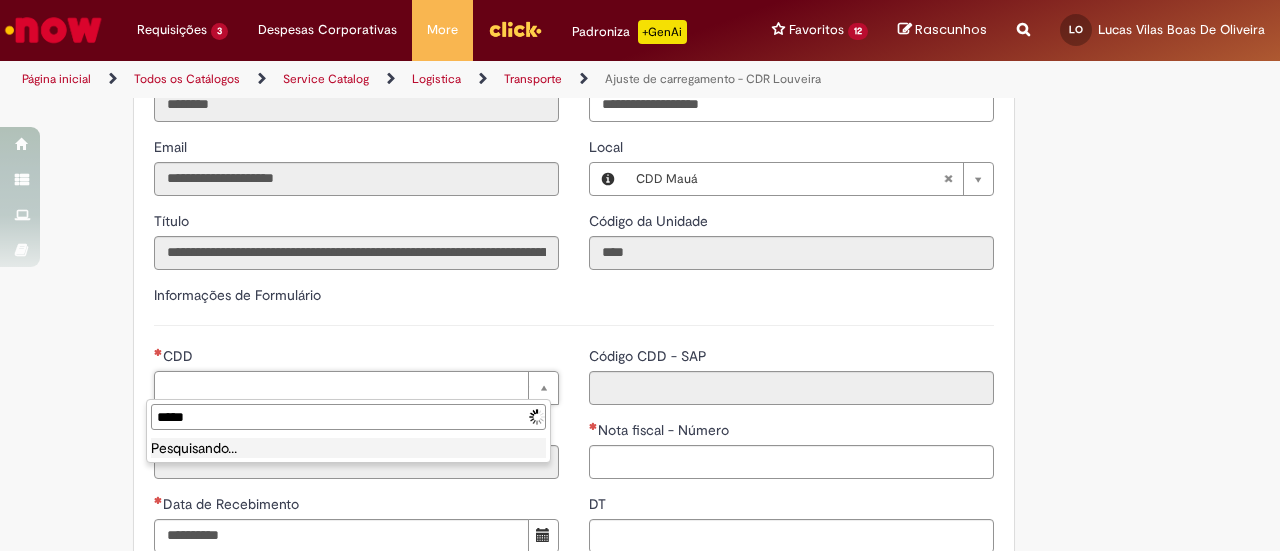 type on "******" 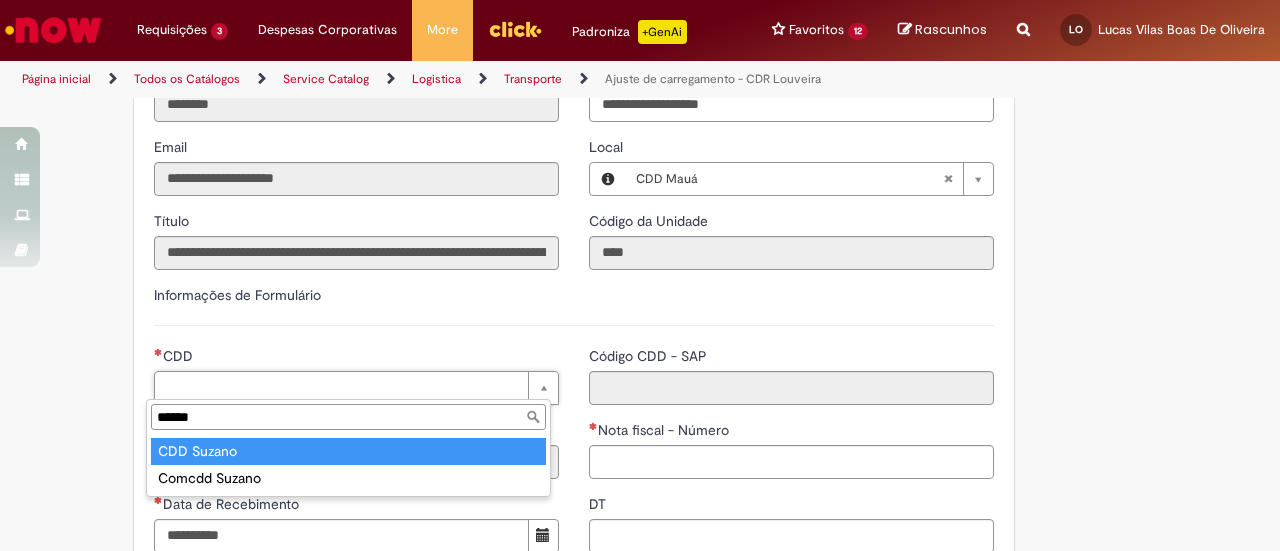 type on "**********" 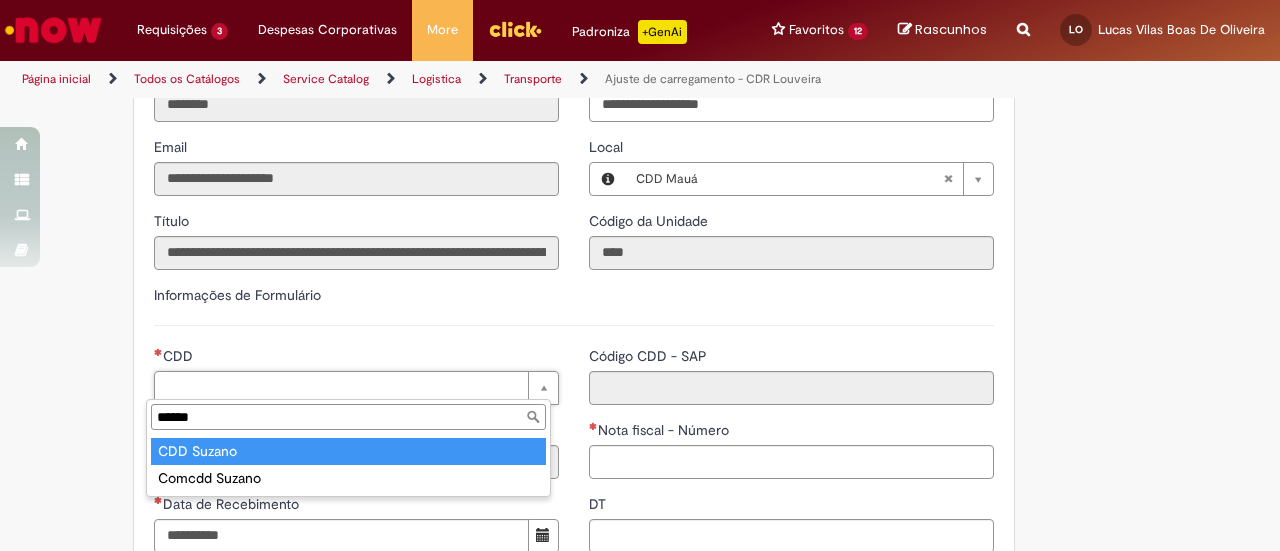 type on "**********" 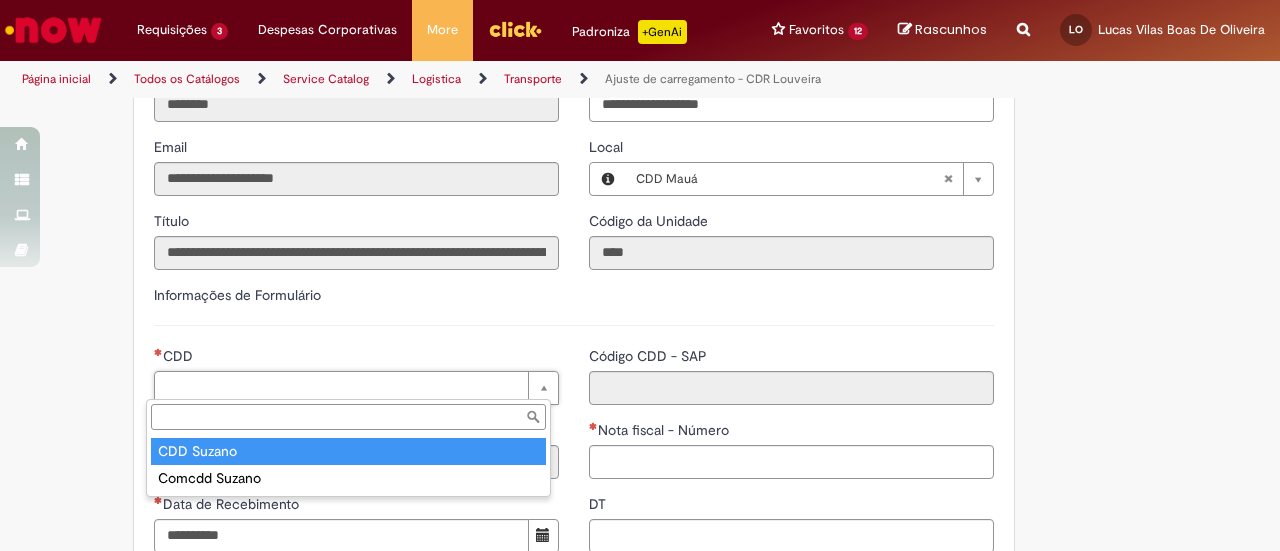 type on "***" 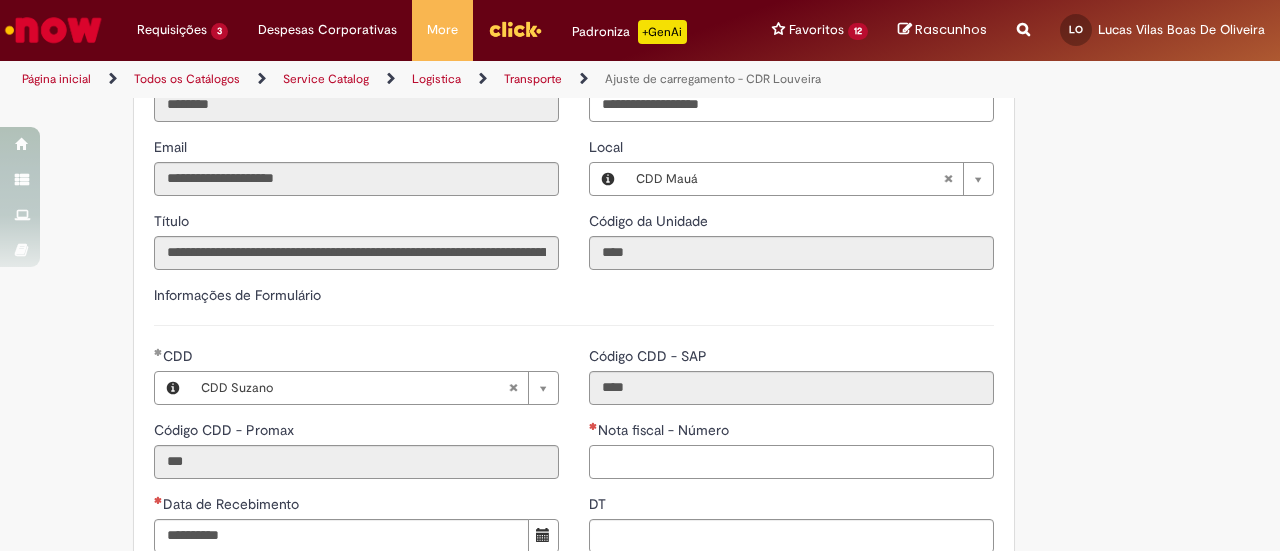 click on "Nota fiscal - Número" at bounding box center (791, 462) 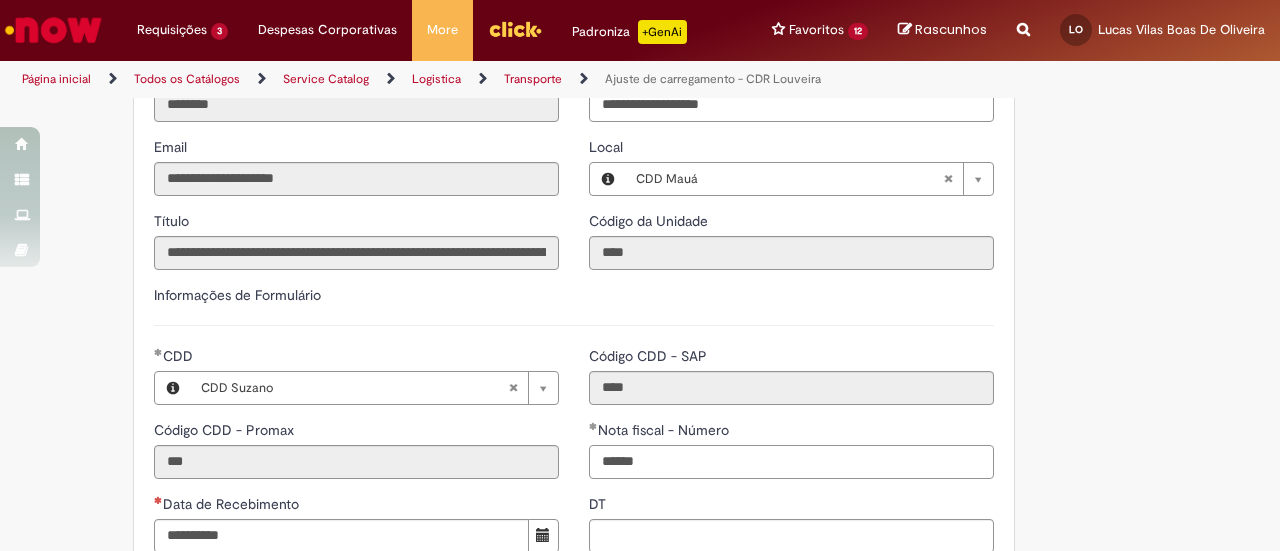 type on "******" 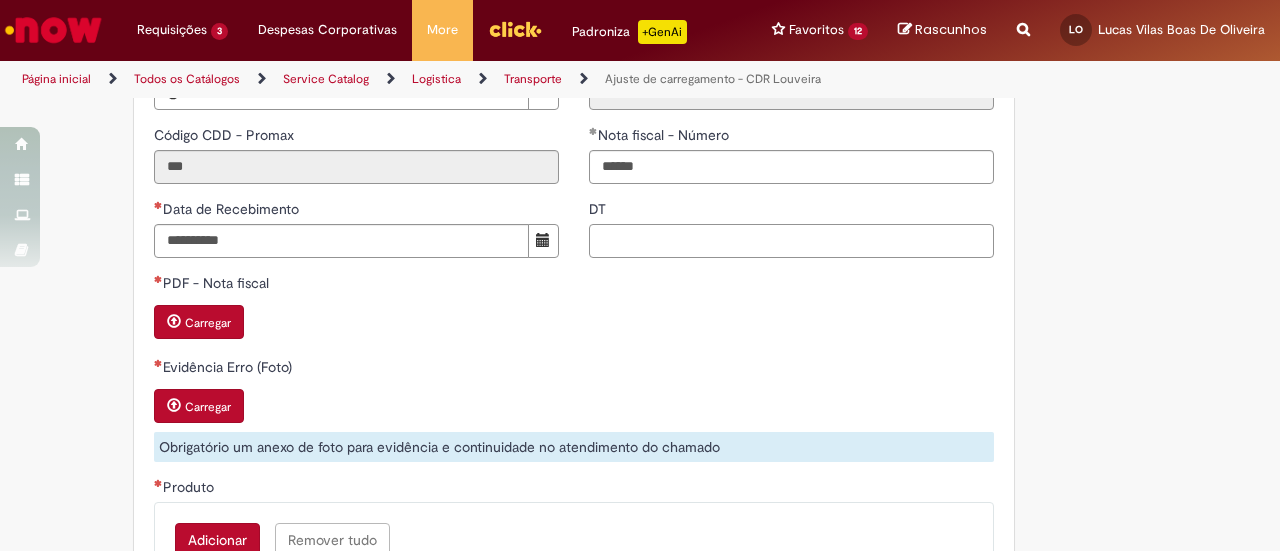 scroll, scrollTop: 700, scrollLeft: 0, axis: vertical 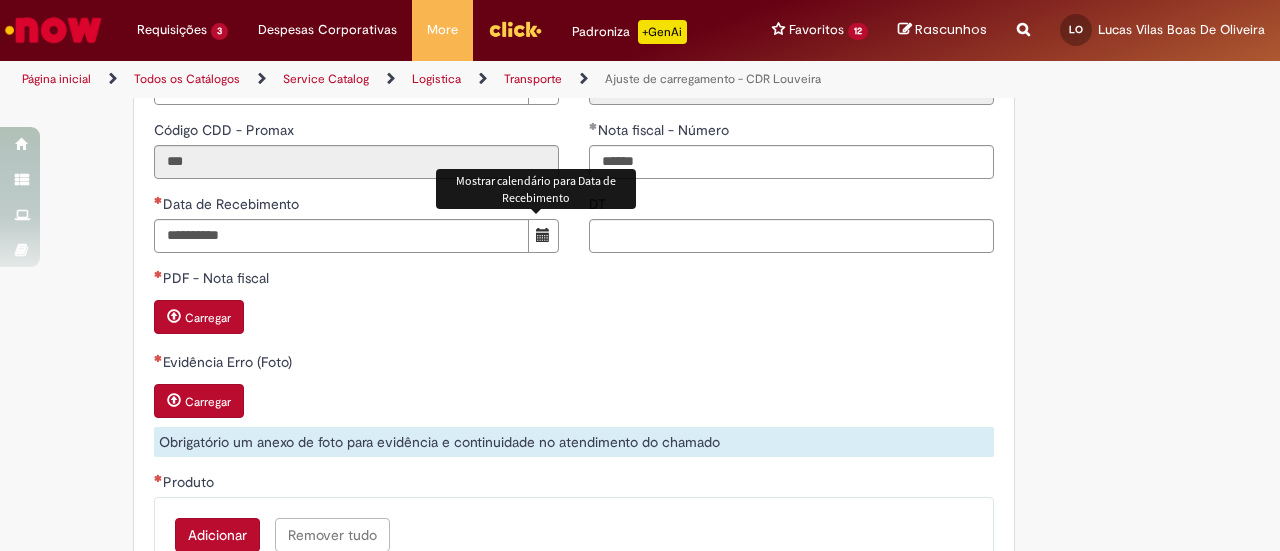 click at bounding box center [543, 235] 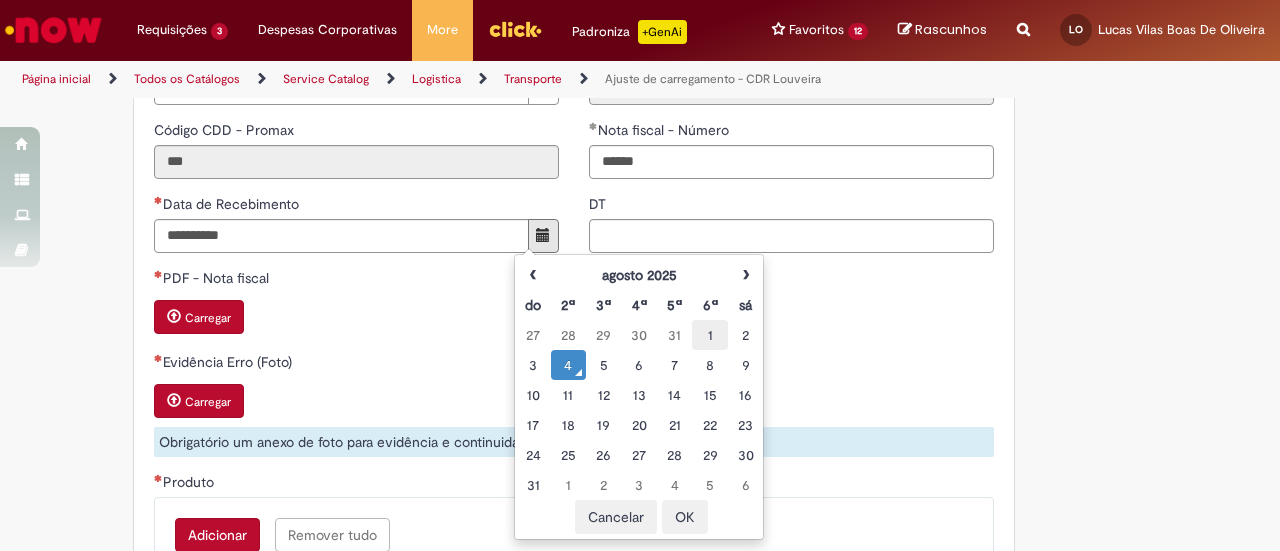 click on "1" at bounding box center (709, 335) 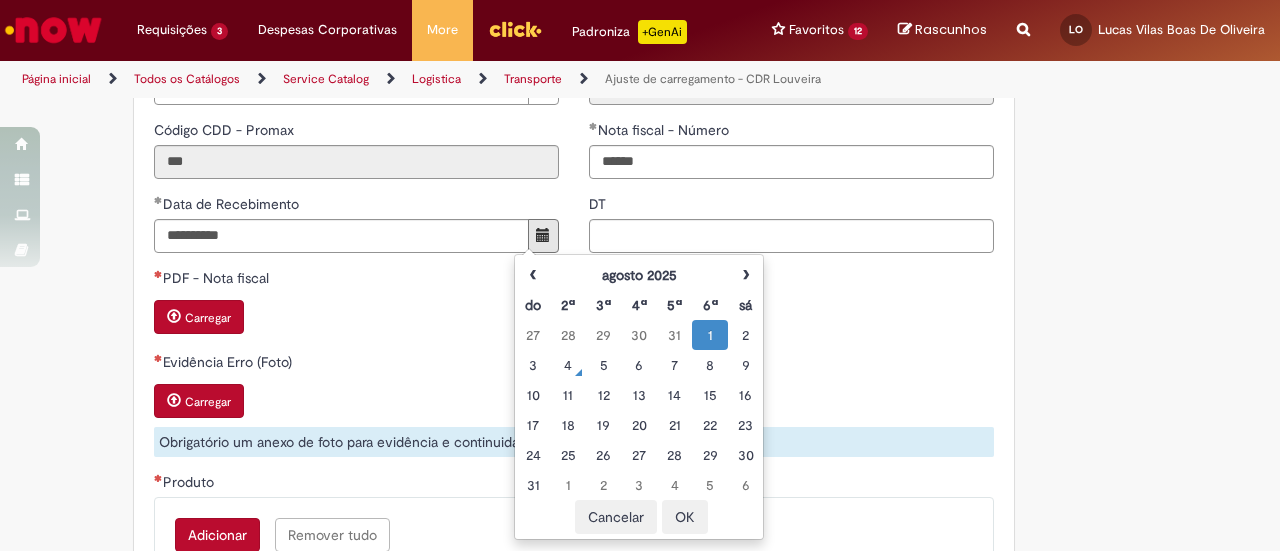 click on "OK" at bounding box center (685, 517) 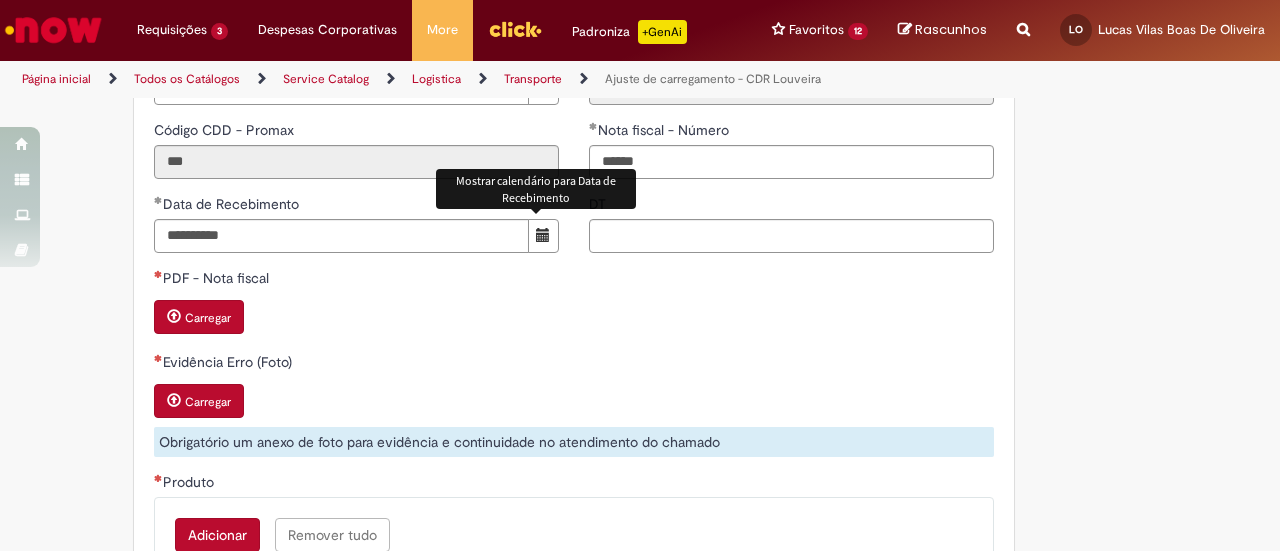 click on "Carregar" at bounding box center (574, 319) 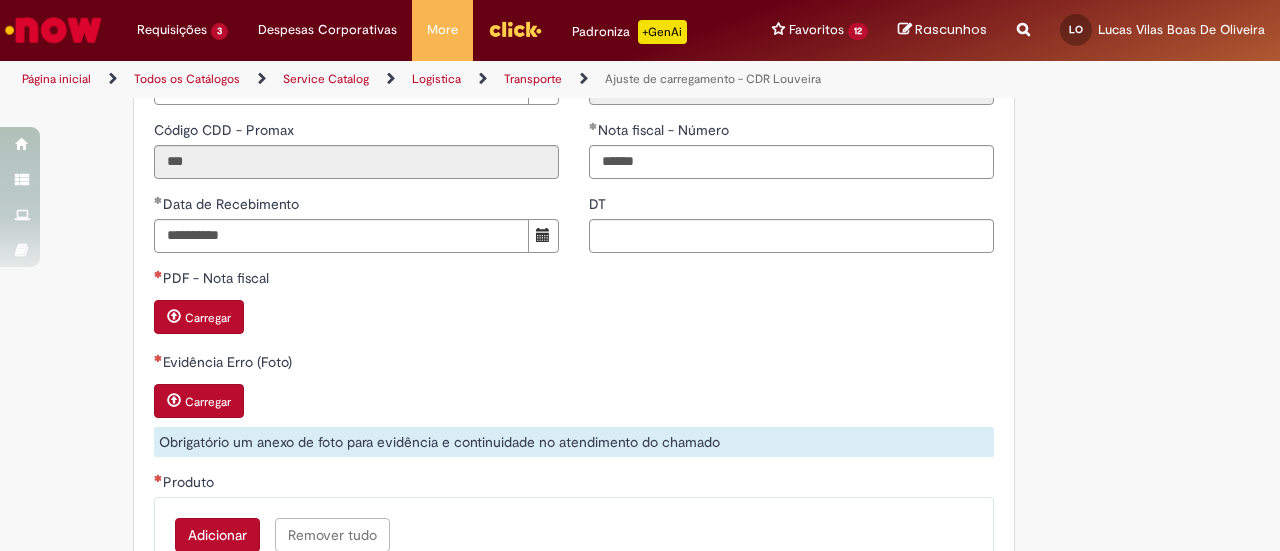 click on "Carregar" at bounding box center [208, 318] 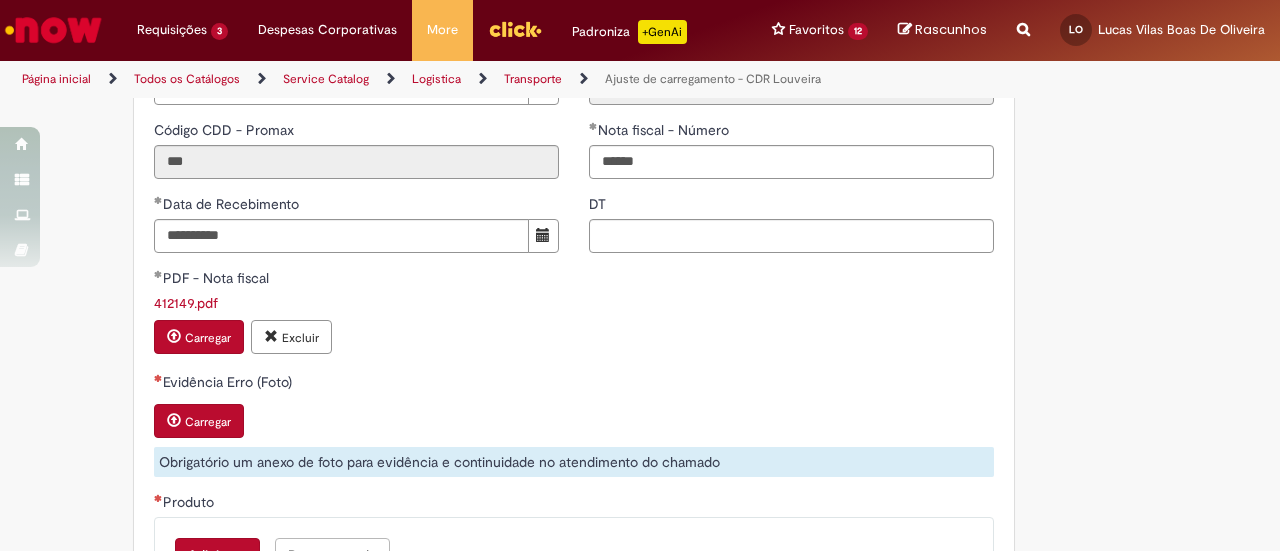 click at bounding box center (174, 420) 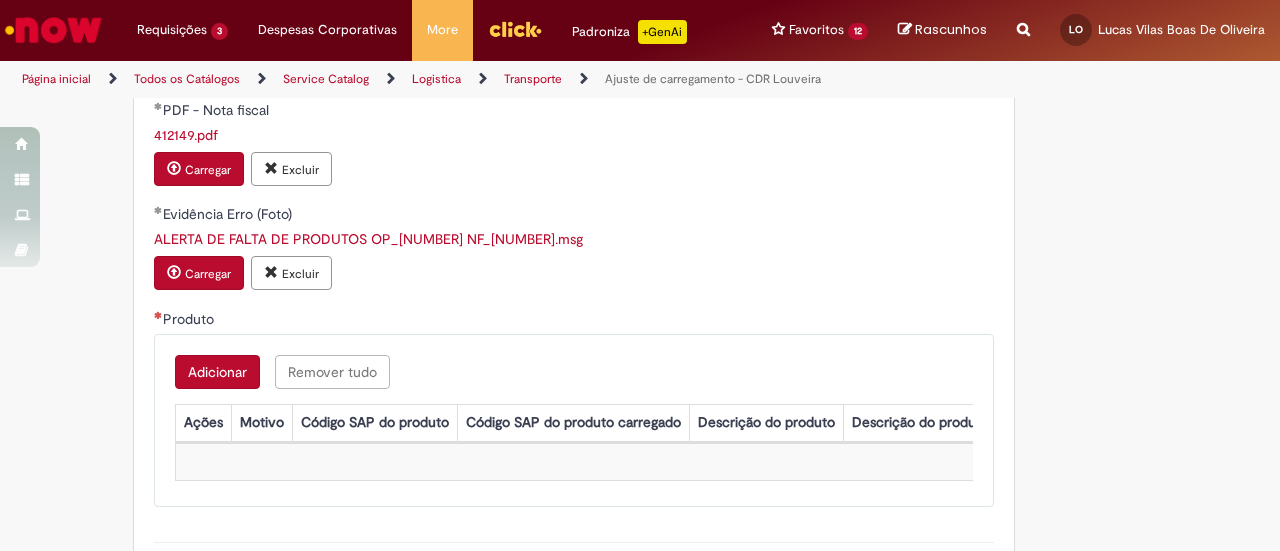 scroll, scrollTop: 900, scrollLeft: 0, axis: vertical 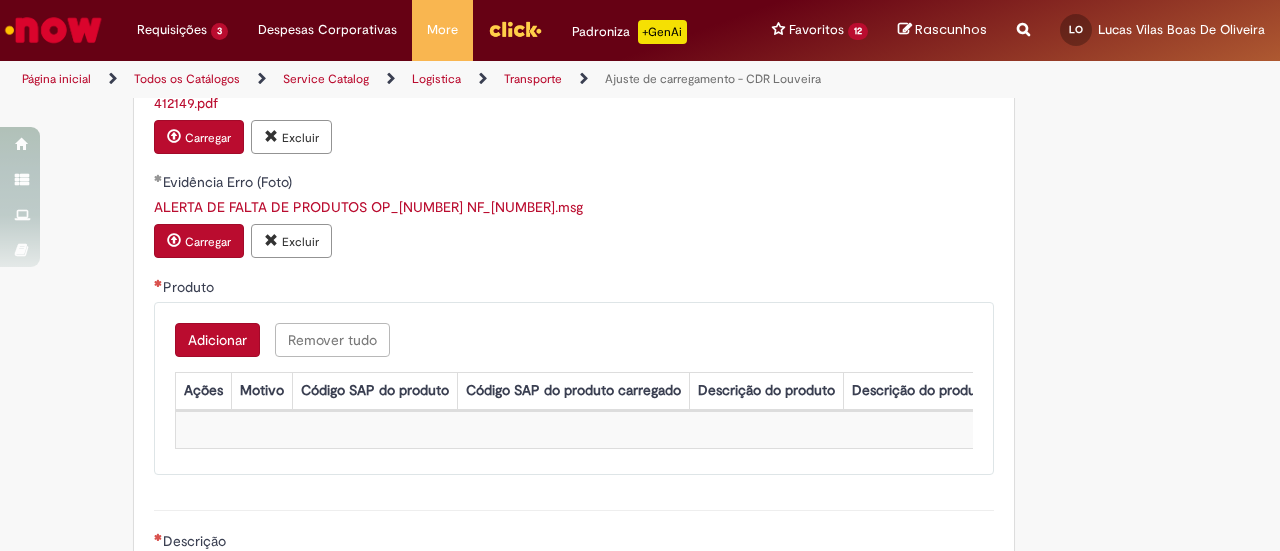 click on "Adicionar" at bounding box center [217, 340] 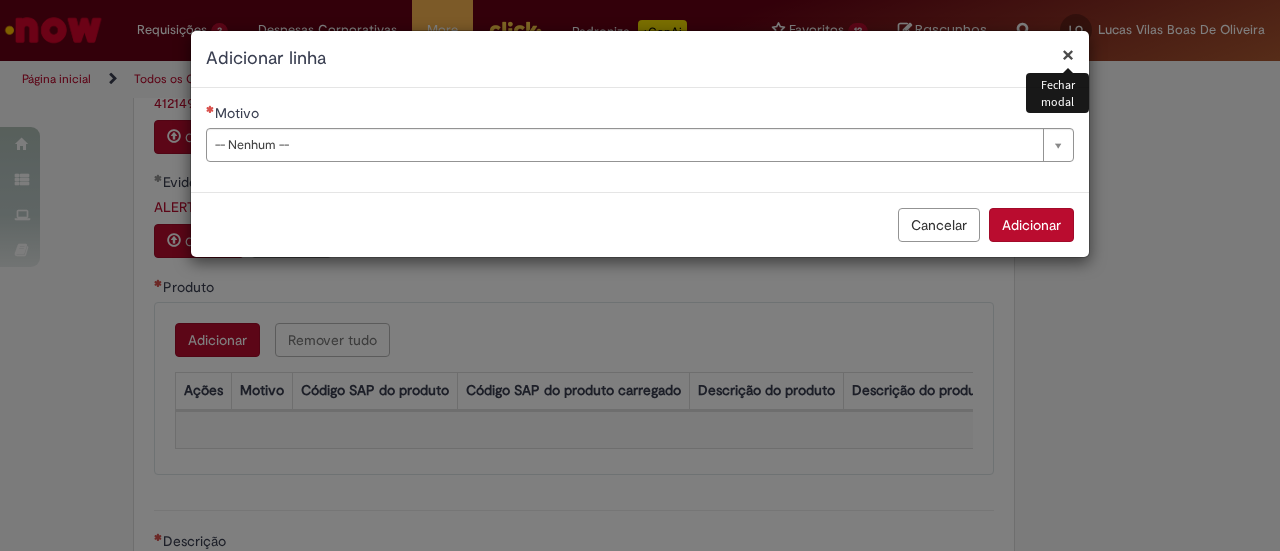 type 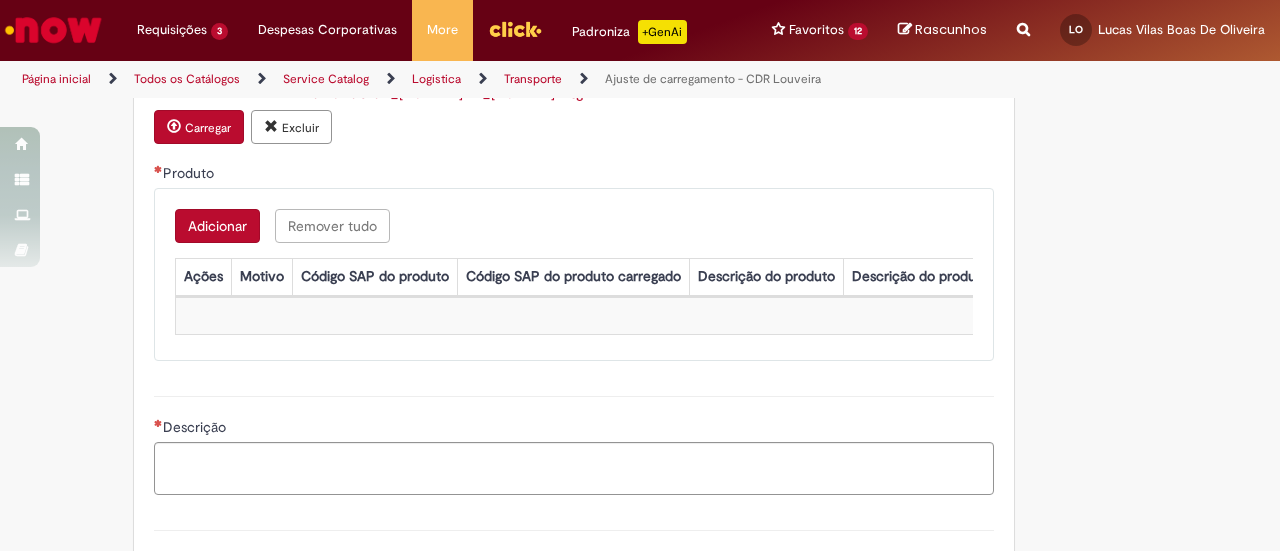 scroll, scrollTop: 1100, scrollLeft: 0, axis: vertical 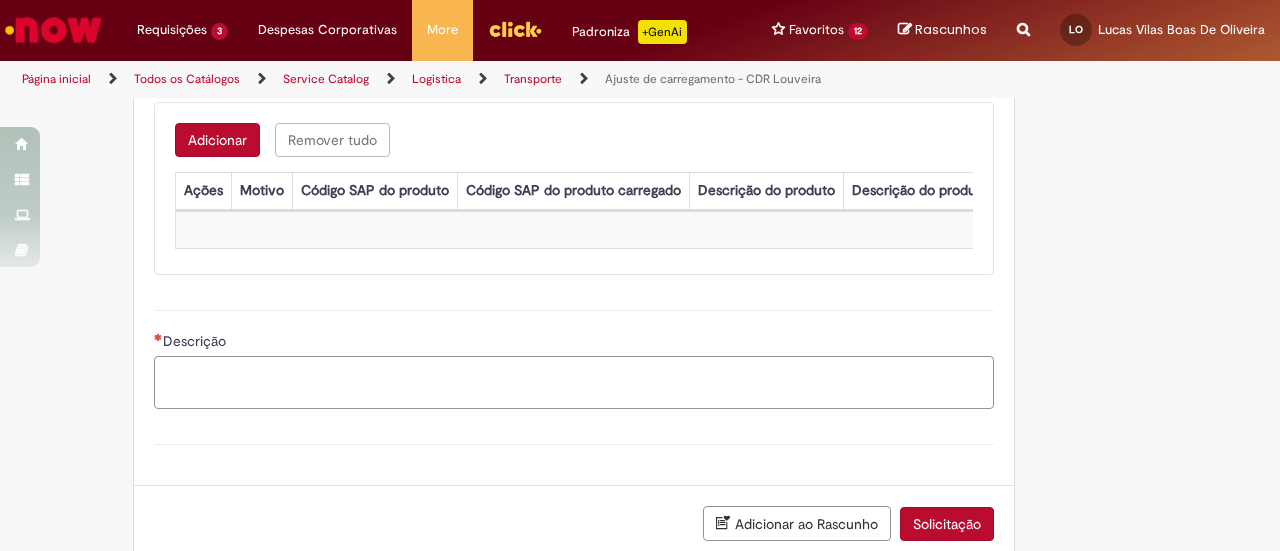 click on "Descrição" at bounding box center [574, 382] 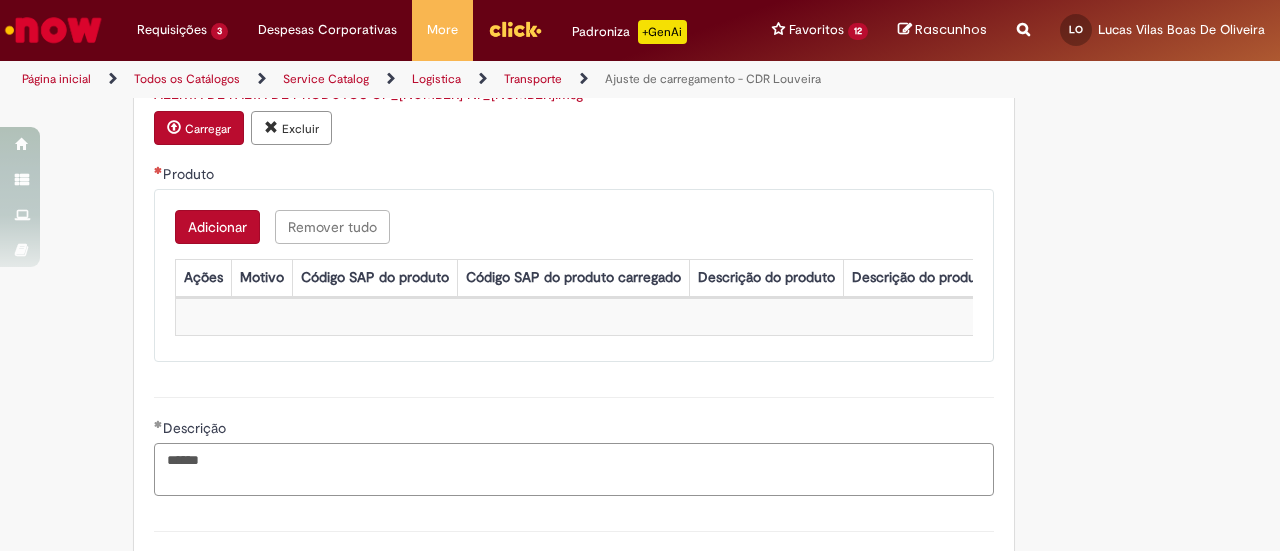 scroll, scrollTop: 900, scrollLeft: 0, axis: vertical 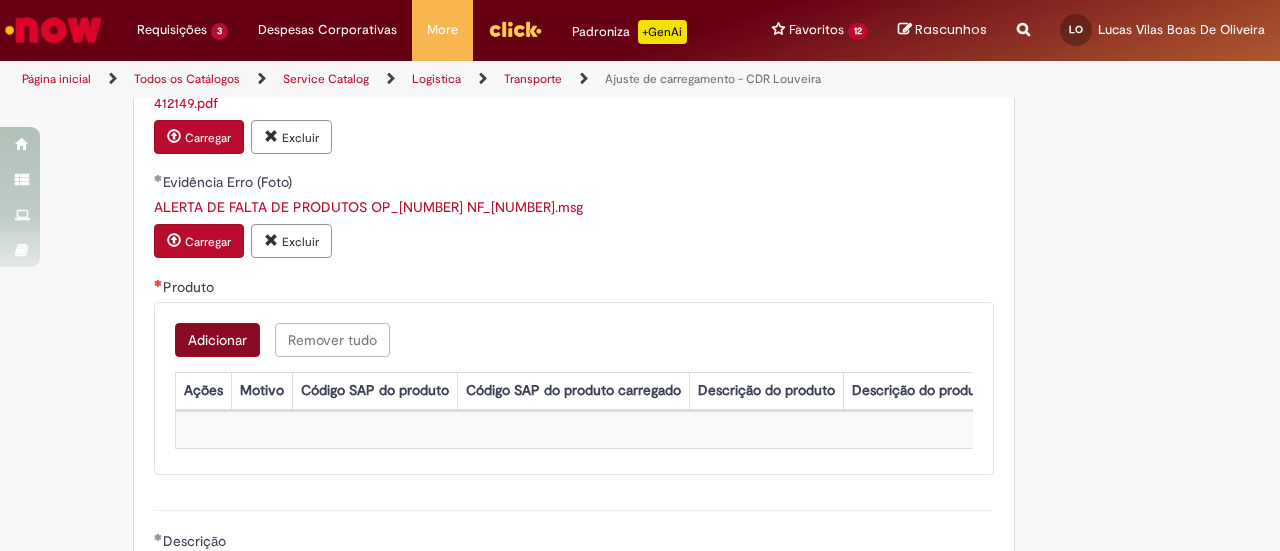 type on "******" 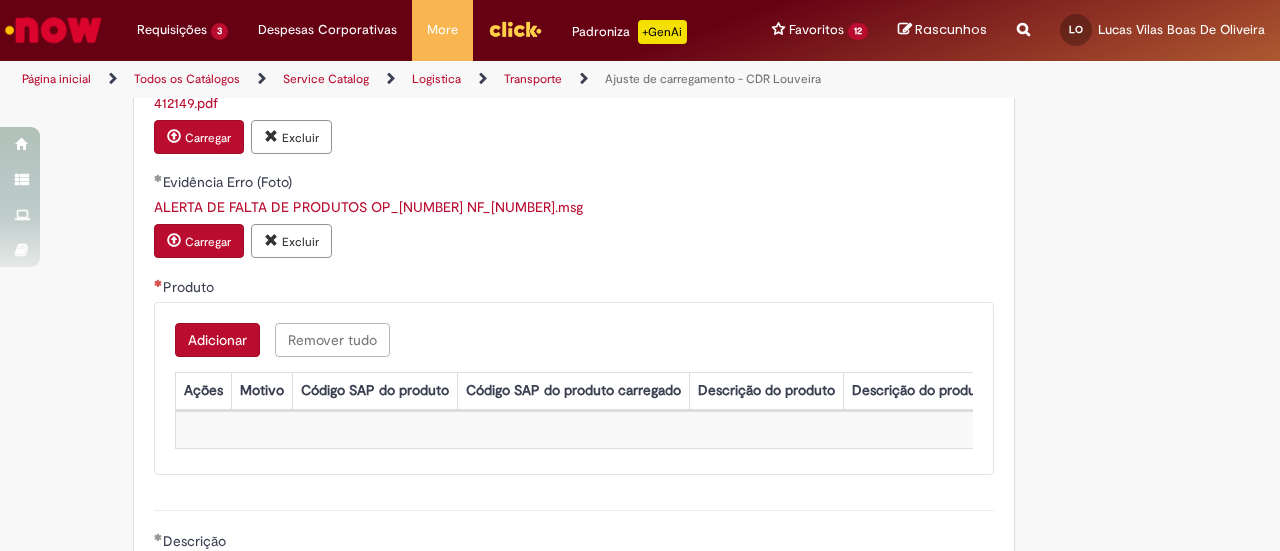 click on "Adicionar" at bounding box center [217, 340] 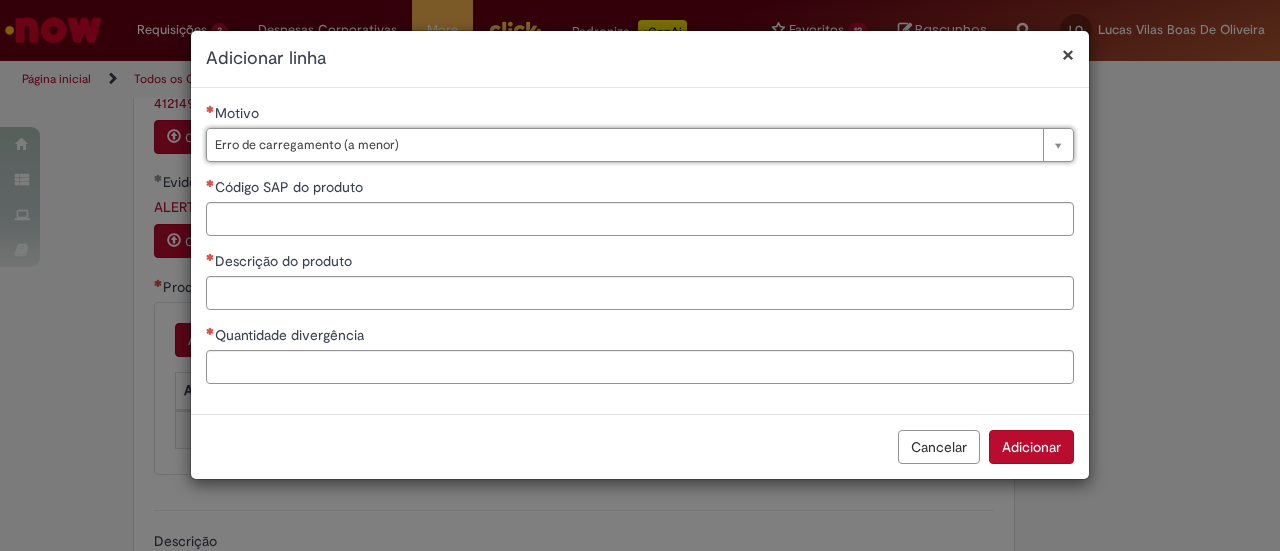 type on "**********" 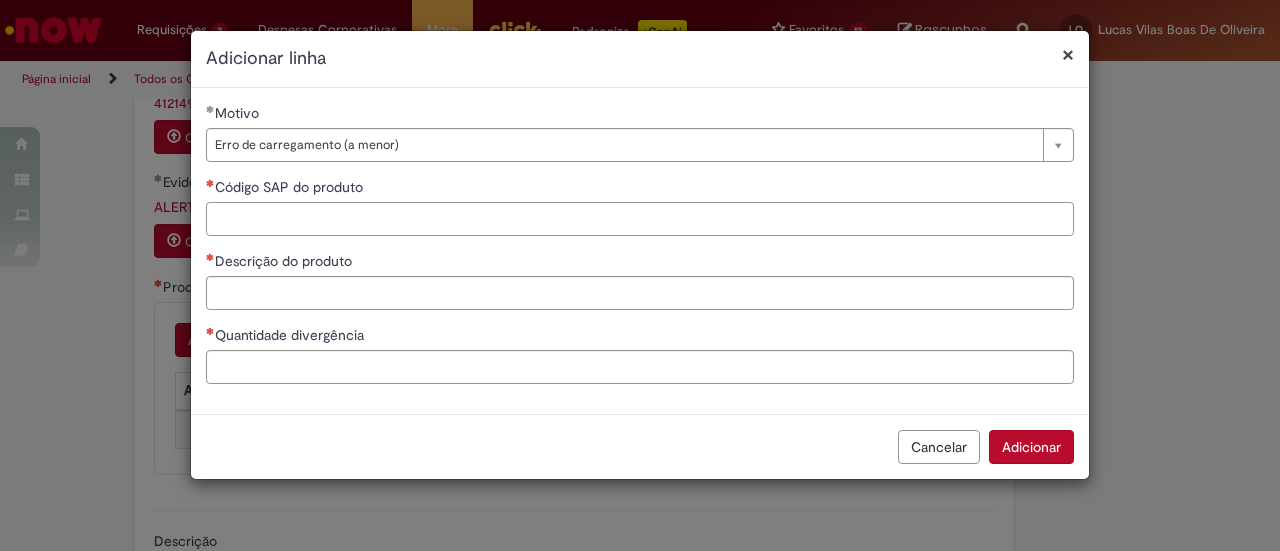click on "Código SAP do produto" at bounding box center [640, 219] 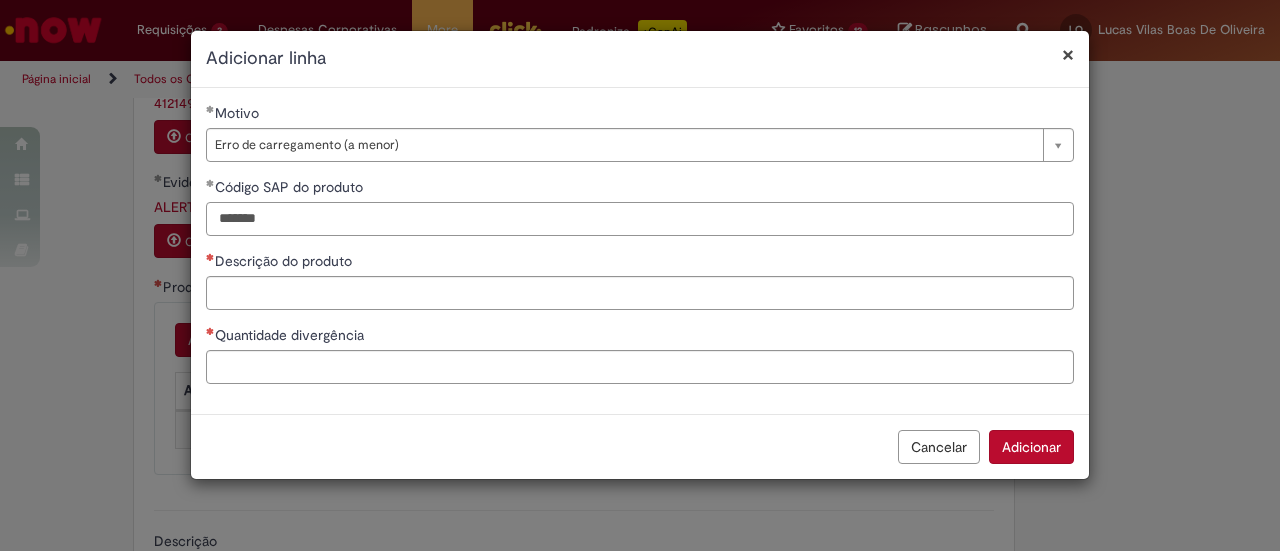 type on "*******" 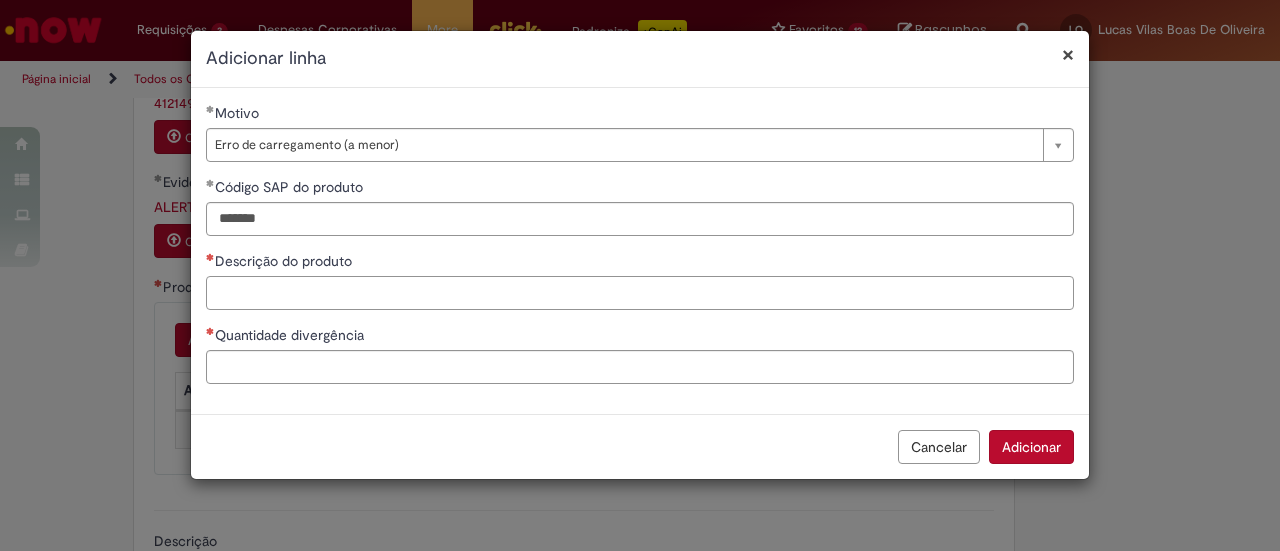 paste on "**********" 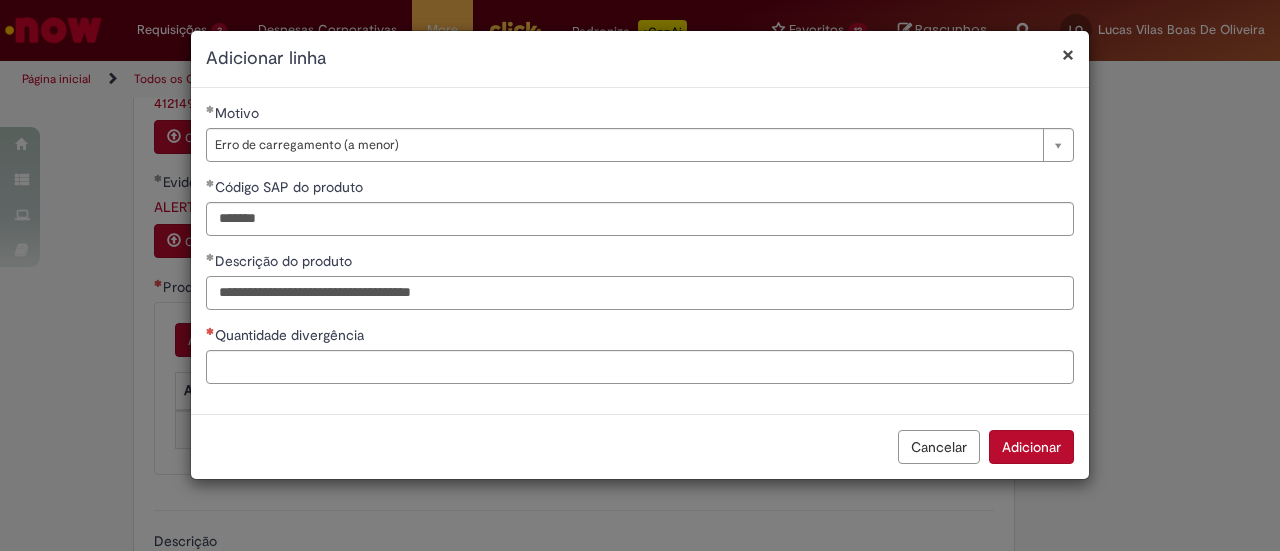 type on "**********" 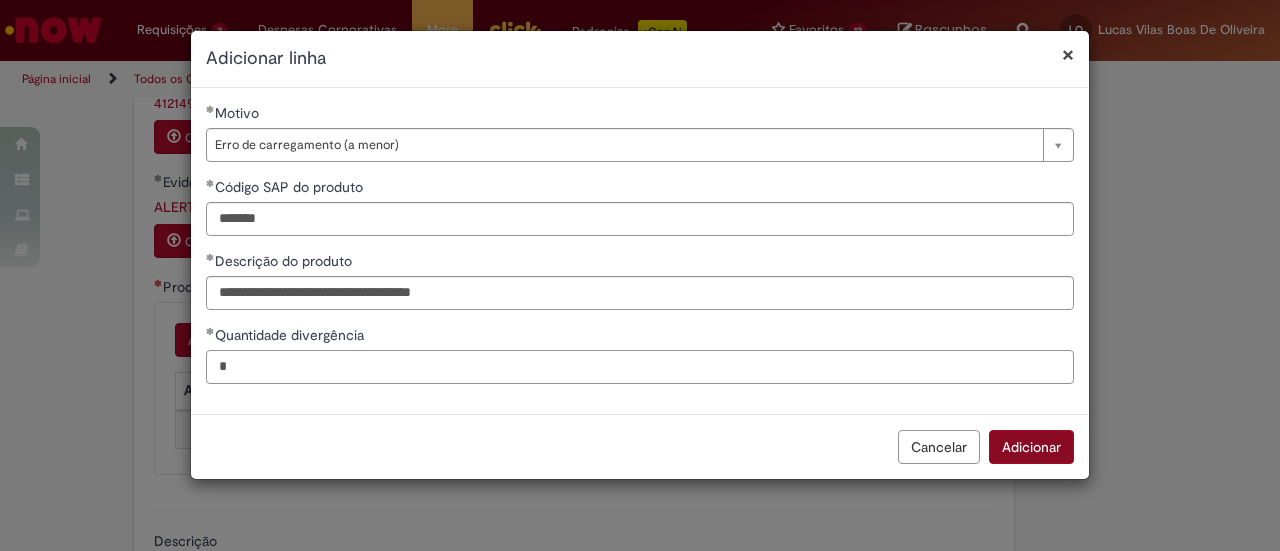 type on "*" 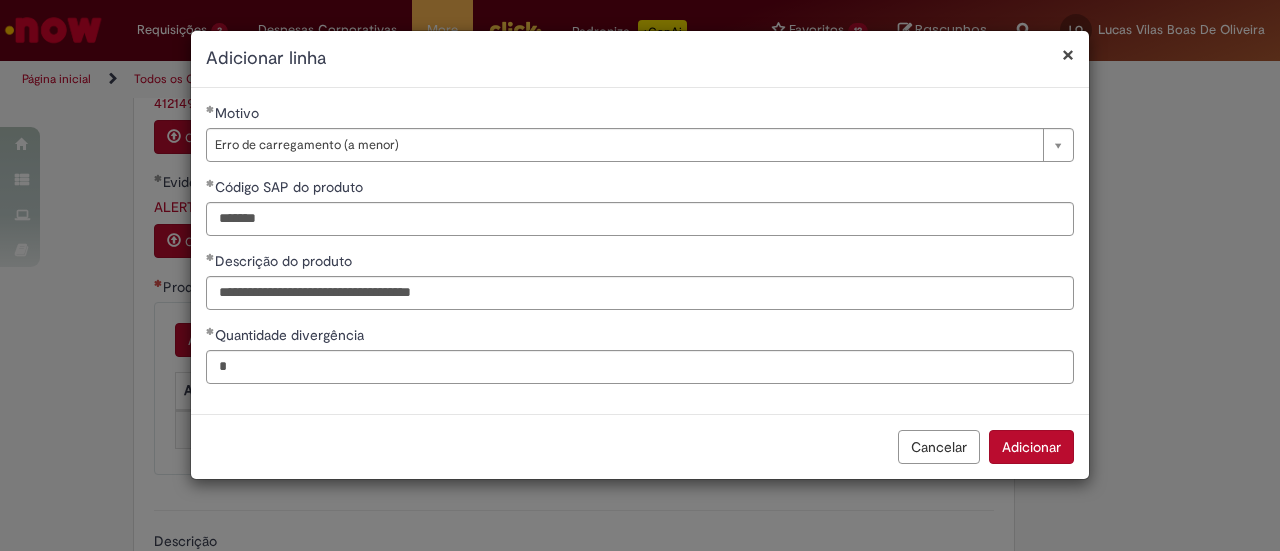 click on "Adicionar" at bounding box center (1031, 447) 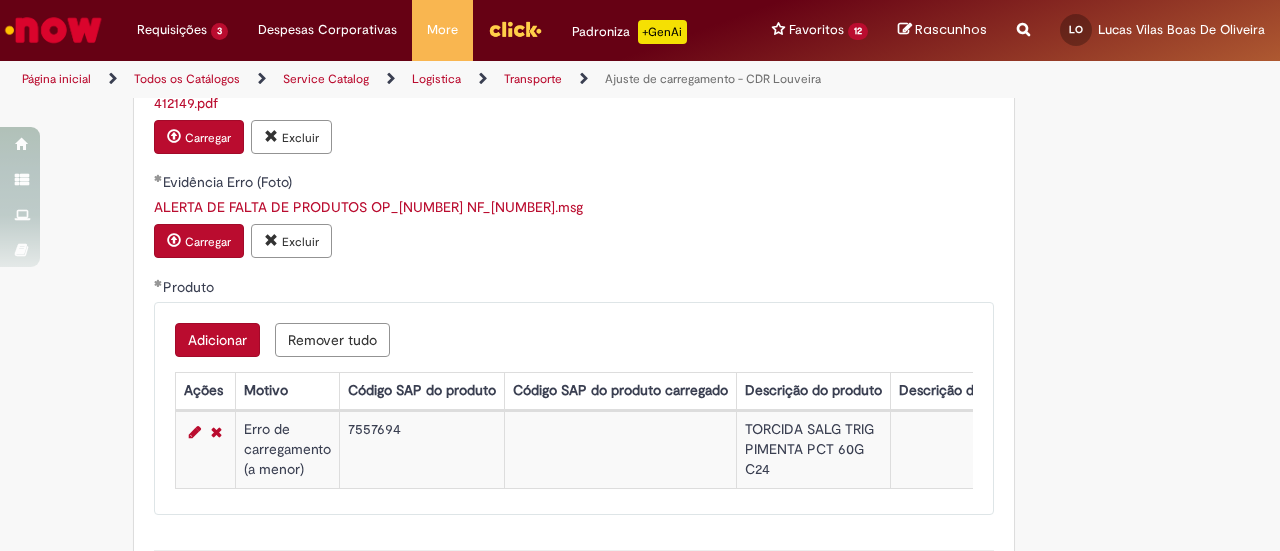 type 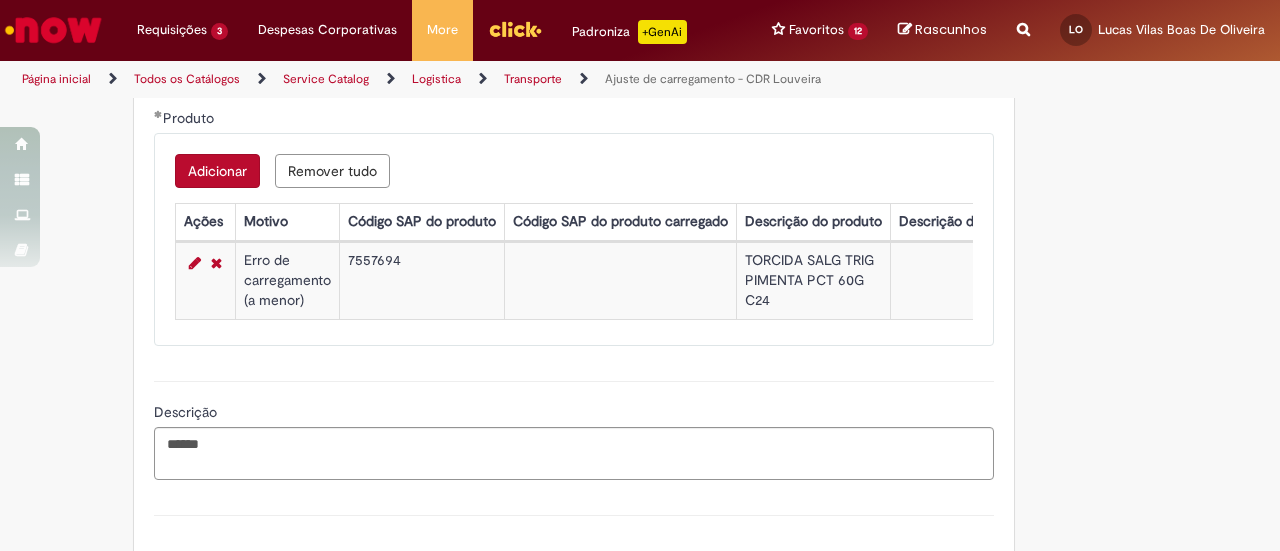 scroll, scrollTop: 1100, scrollLeft: 0, axis: vertical 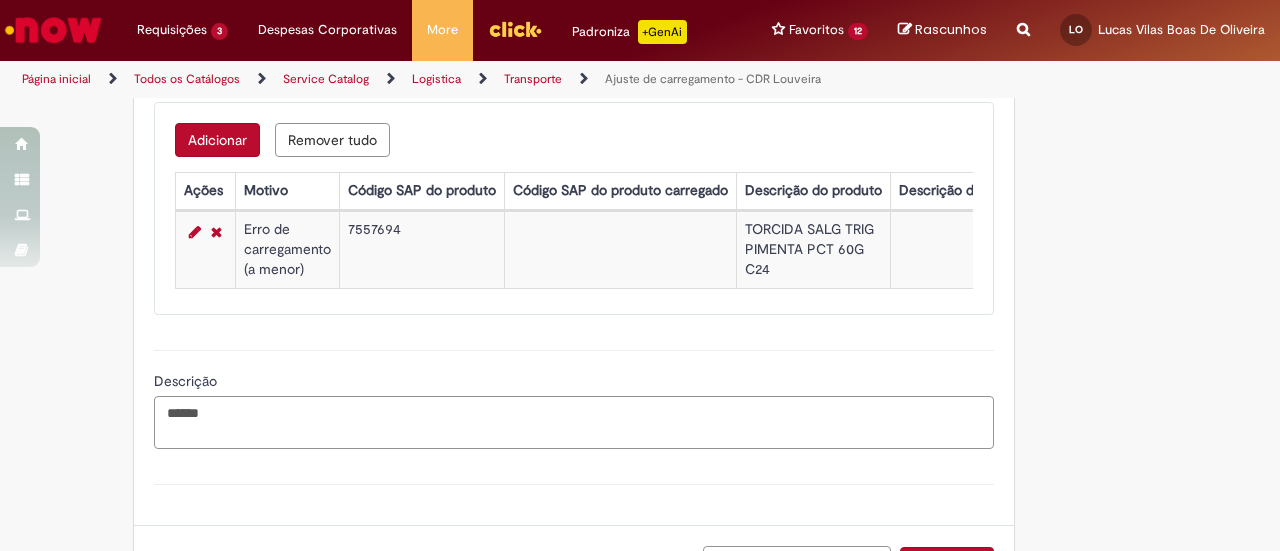 click on "******" at bounding box center (574, 422) 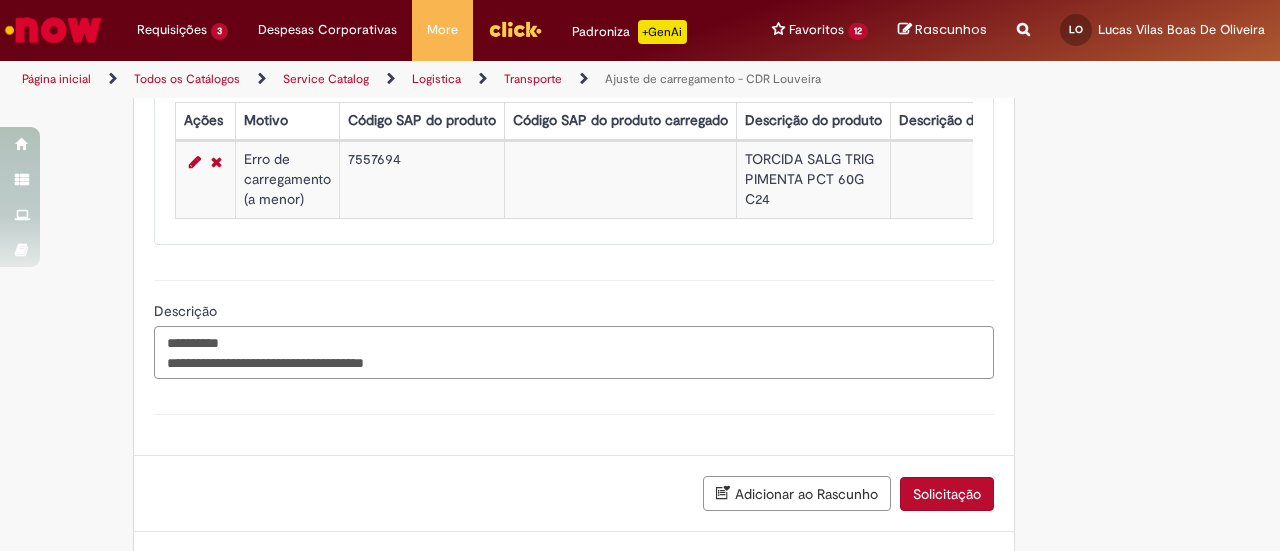 scroll, scrollTop: 1200, scrollLeft: 0, axis: vertical 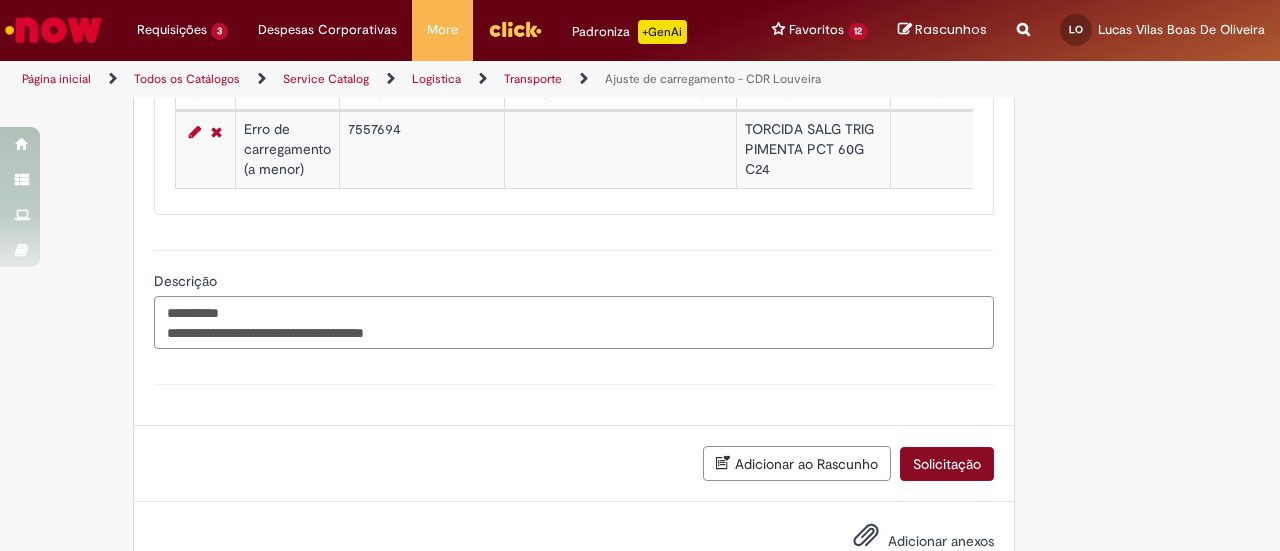 type on "**********" 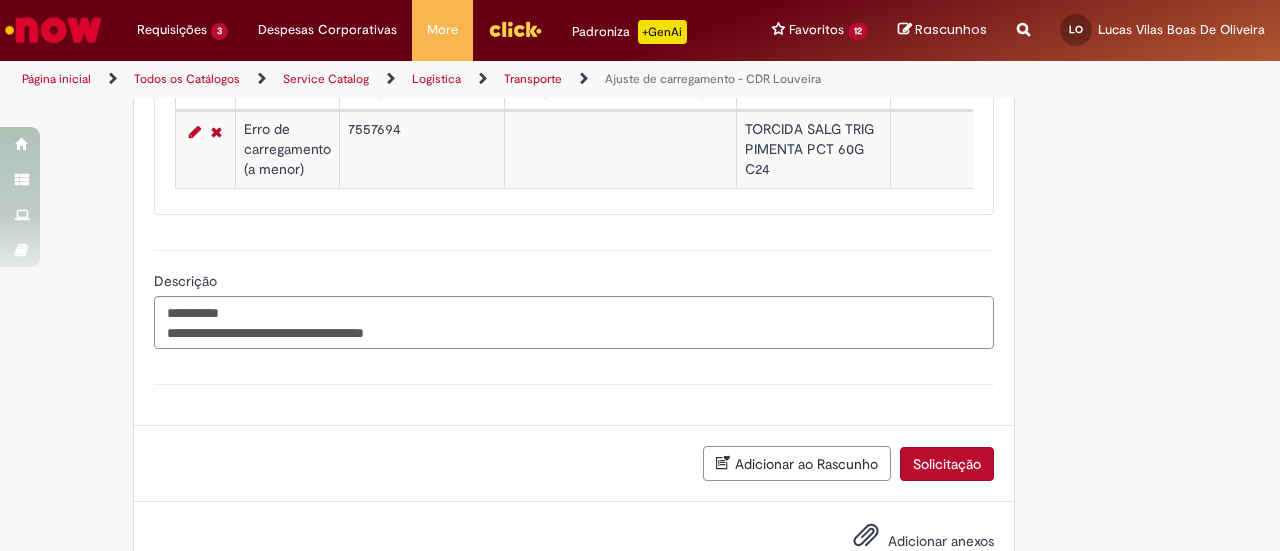 click on "Solicitação" at bounding box center [947, 464] 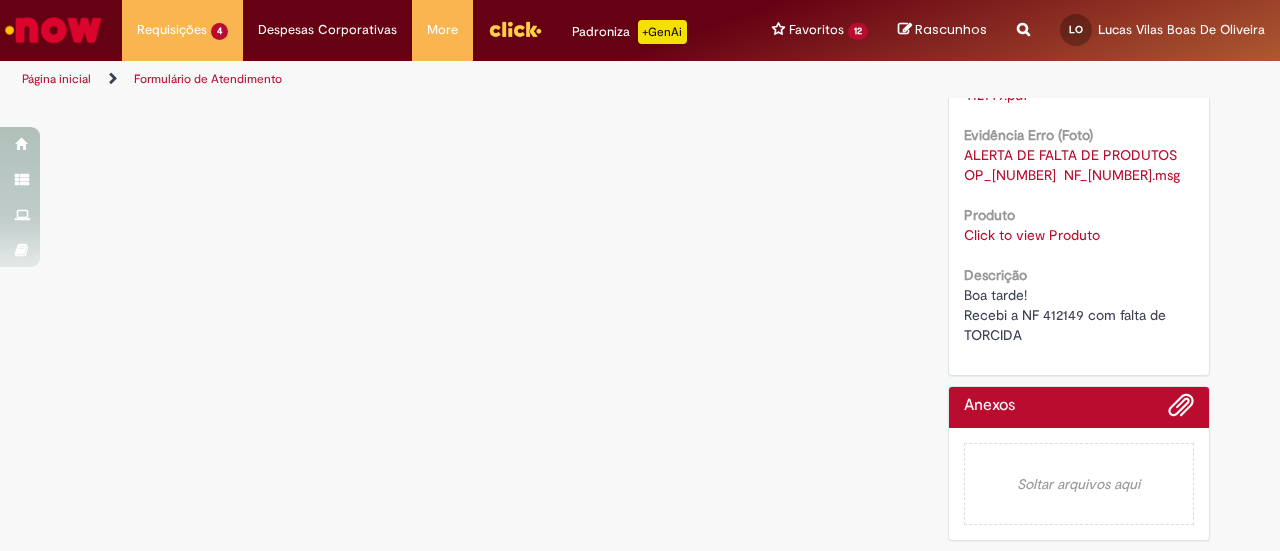 scroll, scrollTop: 0, scrollLeft: 0, axis: both 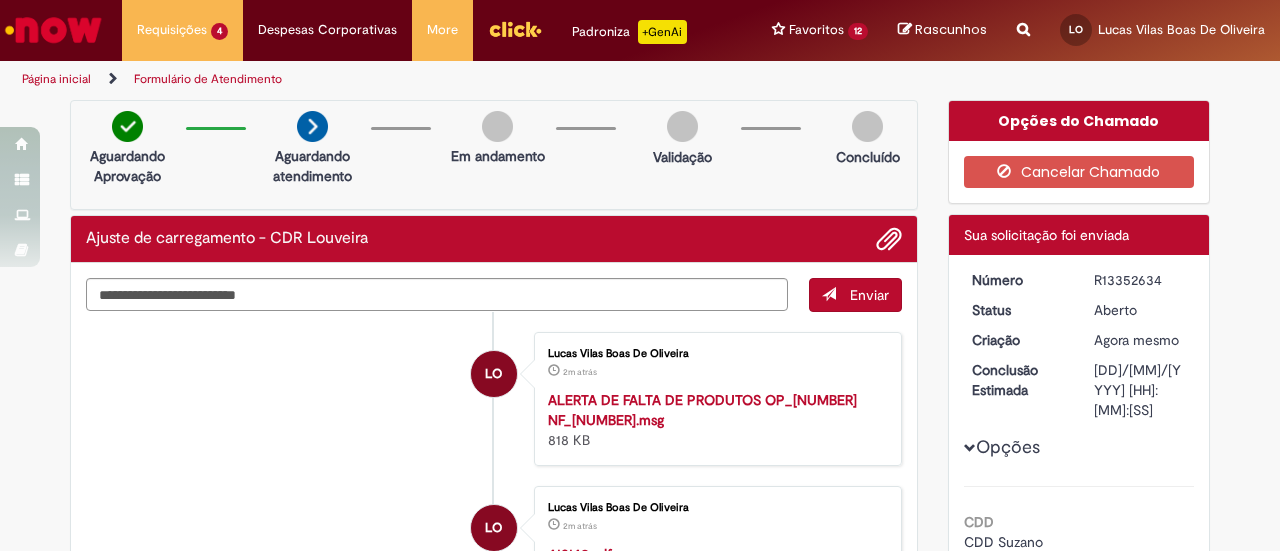 click on "R13352634" at bounding box center [1140, 280] 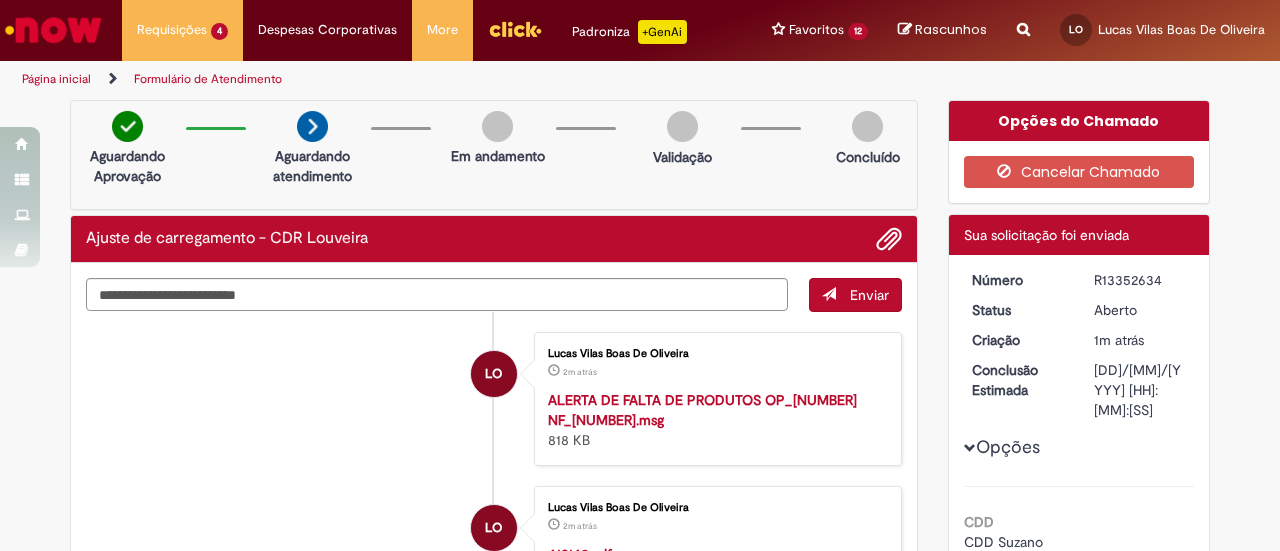 click on "[TIME] atrás [TIME] atrás" at bounding box center [714, 370] 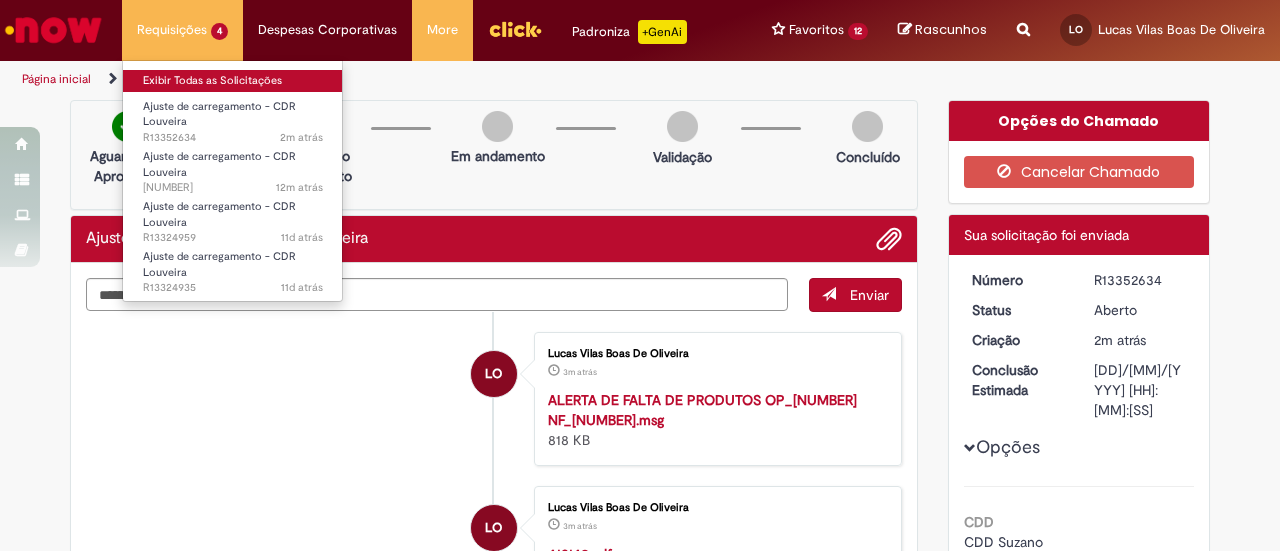 click on "Exibir Todas as Solicitações" at bounding box center (233, 81) 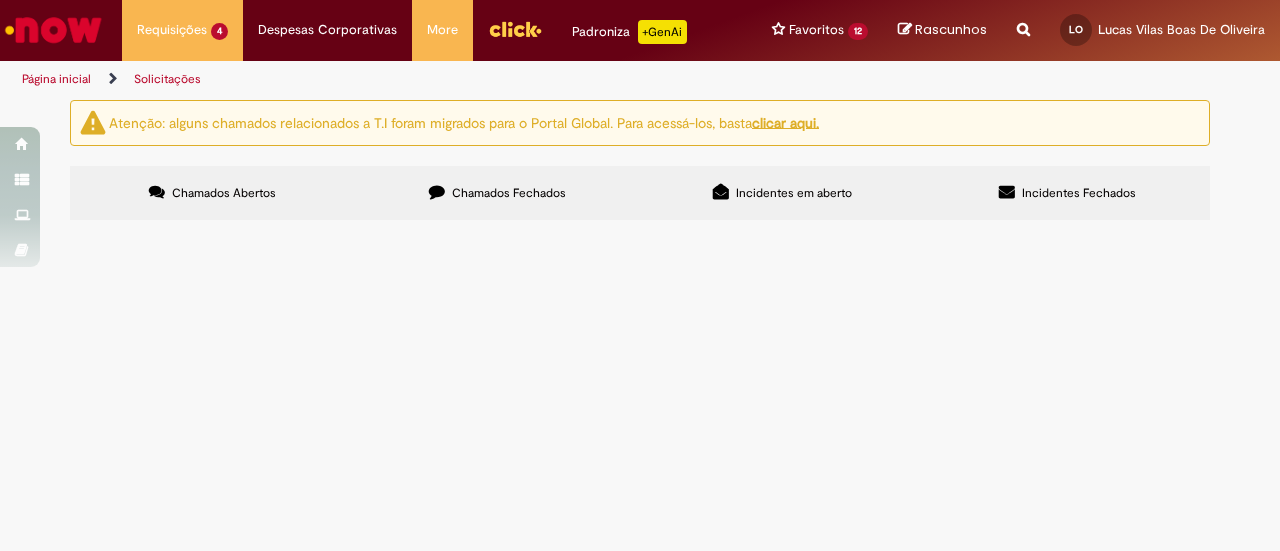 scroll, scrollTop: 78, scrollLeft: 0, axis: vertical 